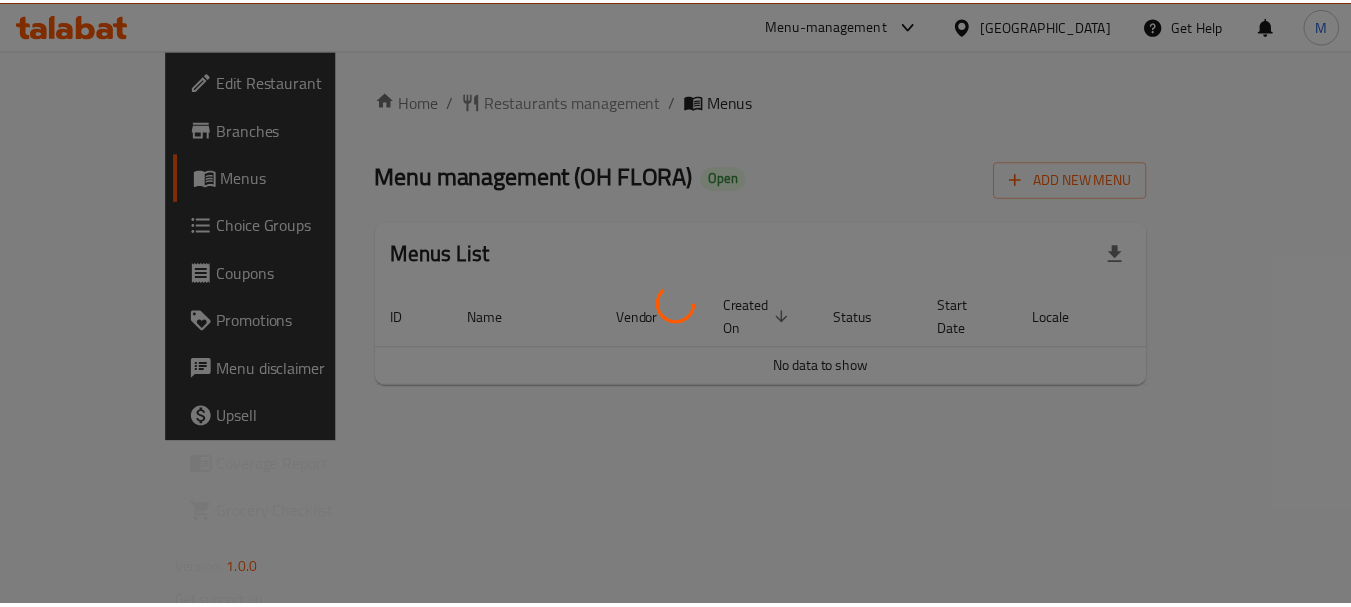 scroll, scrollTop: 0, scrollLeft: 0, axis: both 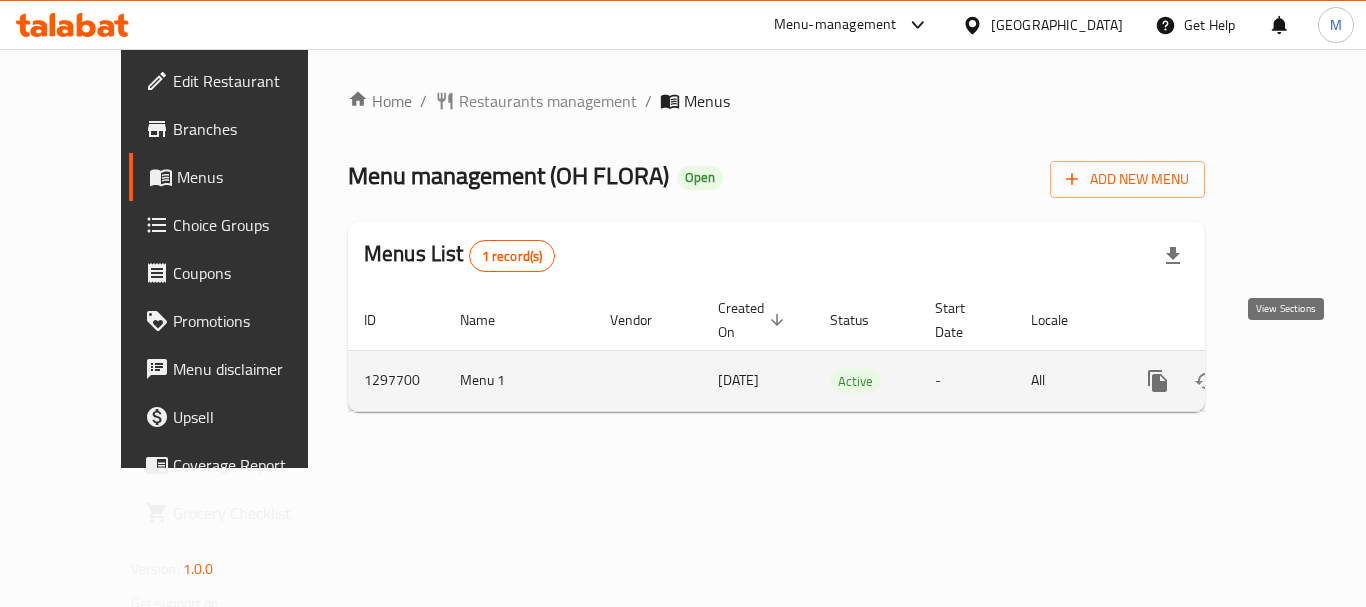 click 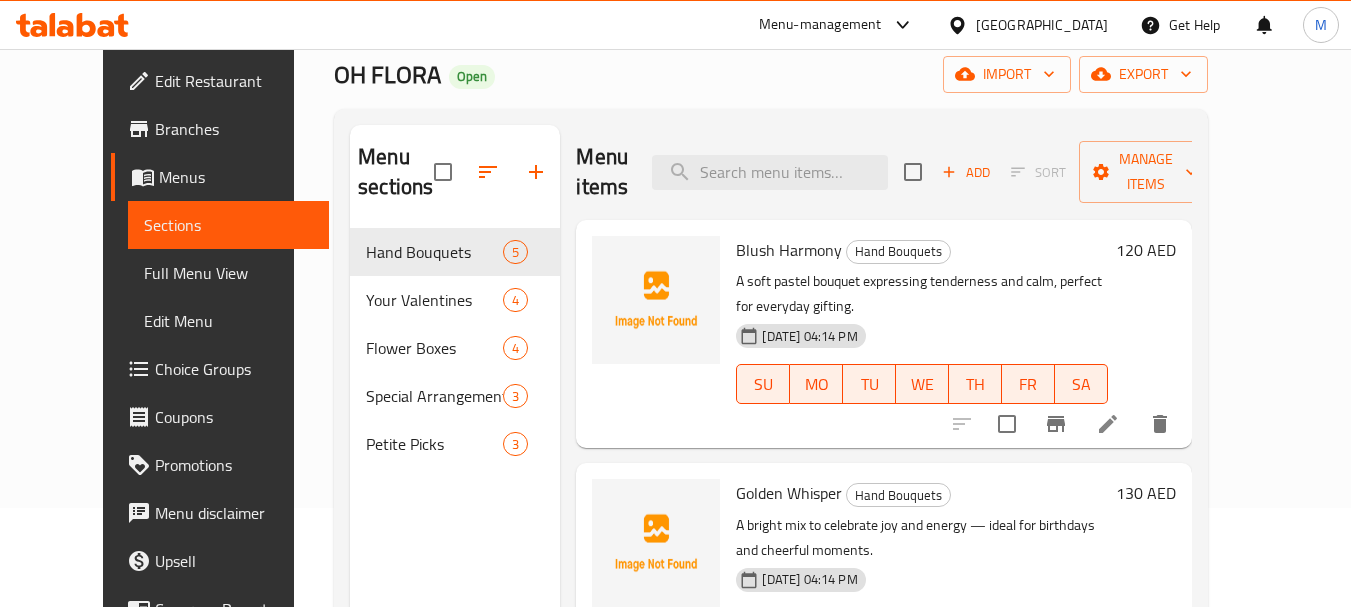 scroll, scrollTop: 100, scrollLeft: 0, axis: vertical 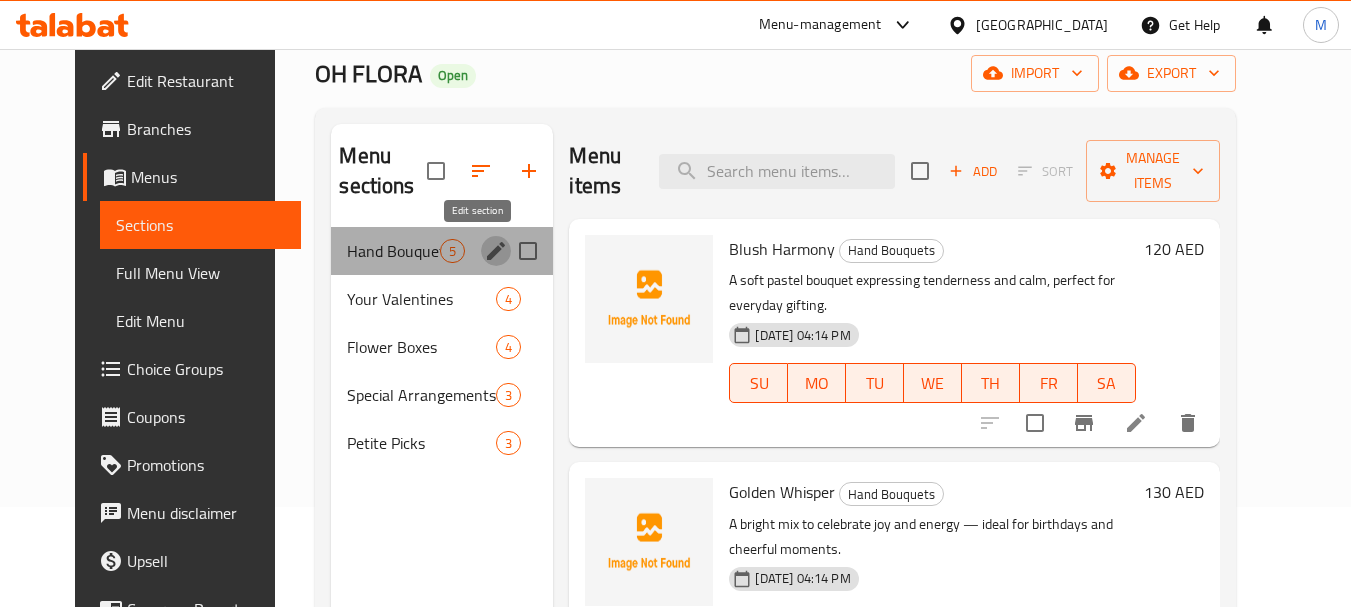 click 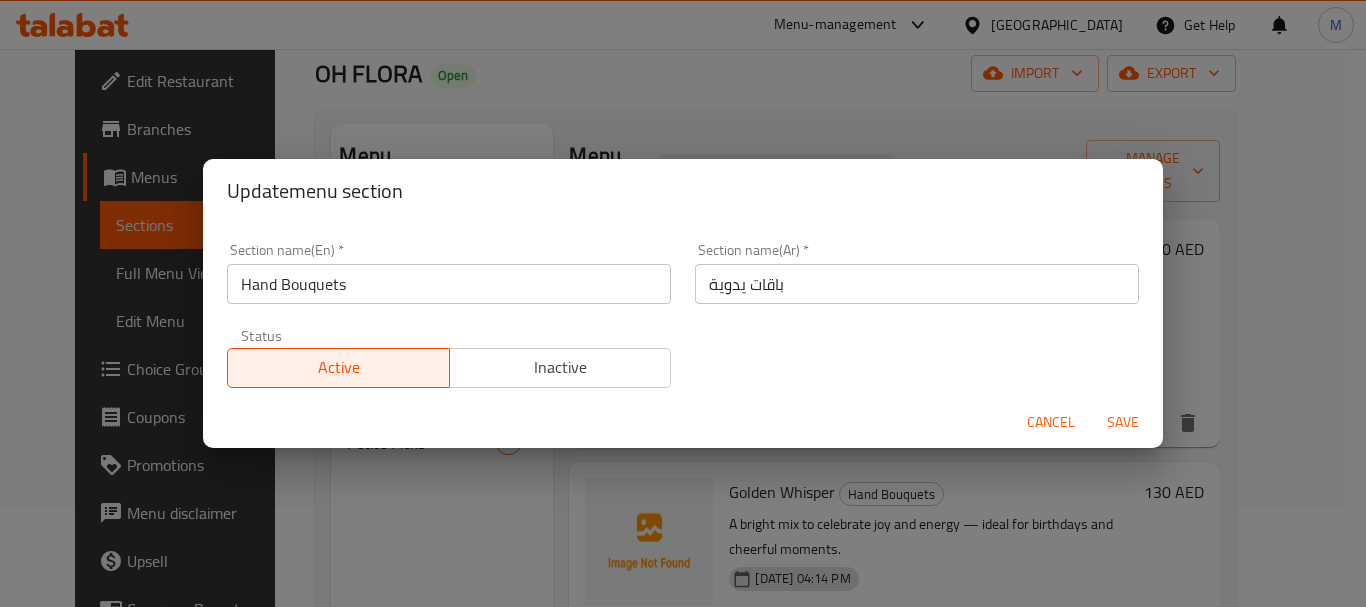 click on "Update  menu section Section name(En)   * Hand Bouquets Section name(En)  * Section name(Ar)   * باقات يدوية Section name(Ar)  * Status Active Inactive Cancel Save" at bounding box center [683, 303] 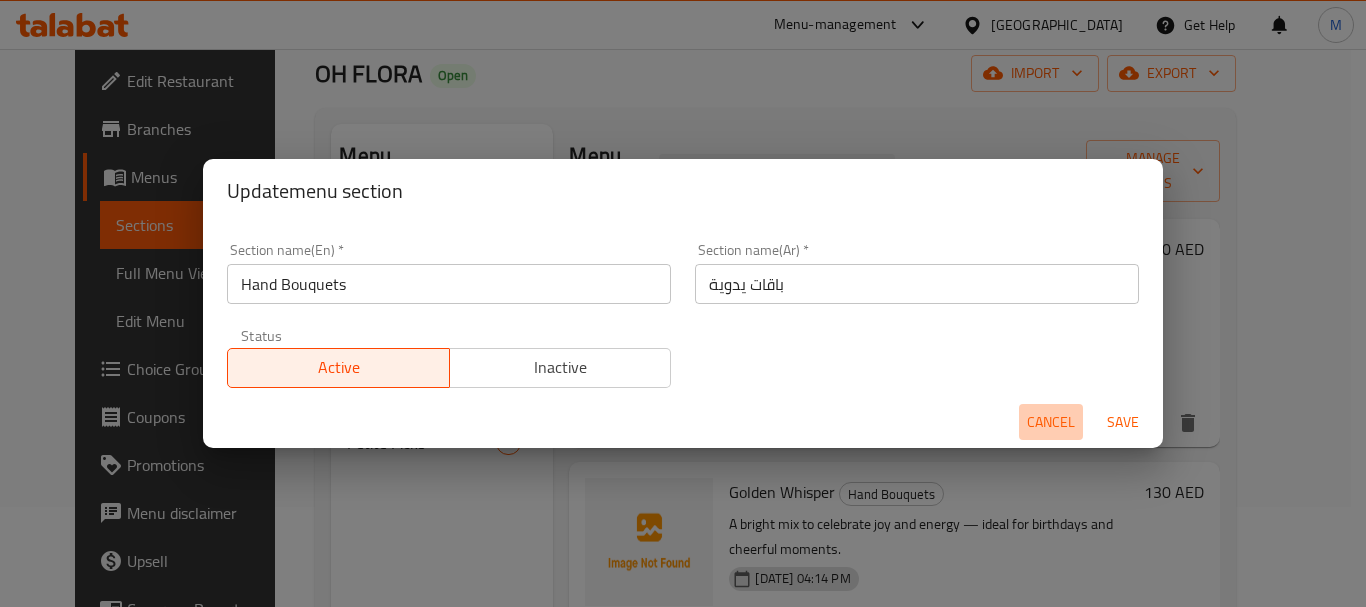 click on "Cancel" at bounding box center [1051, 422] 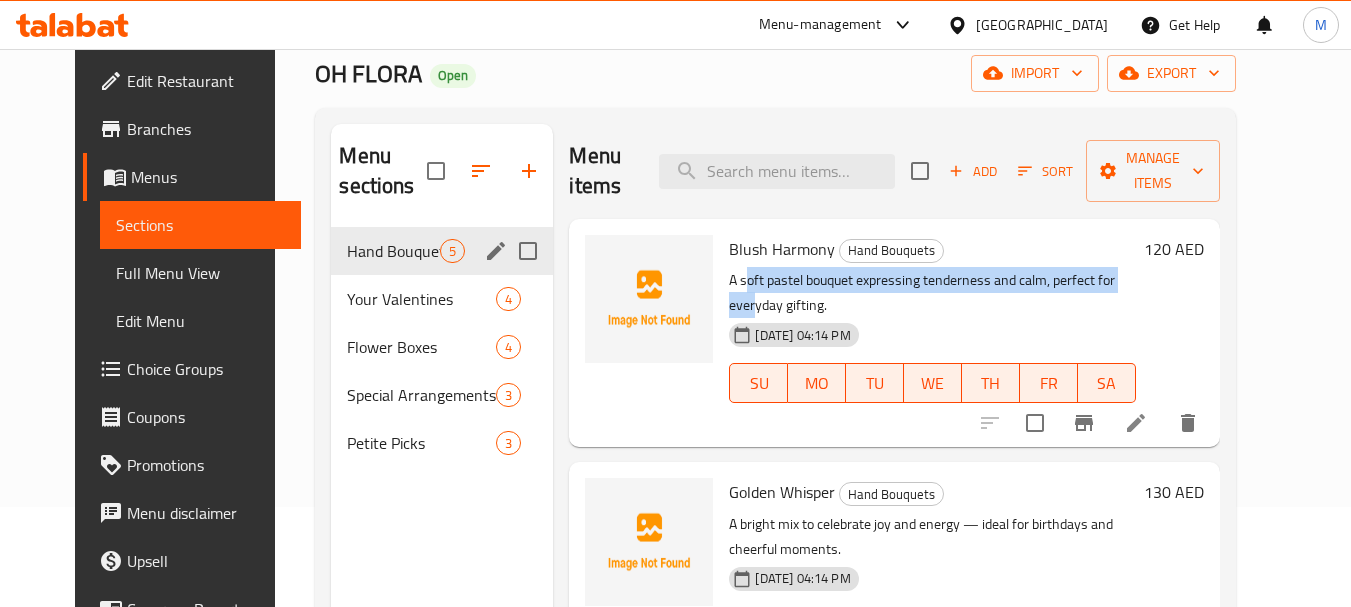 drag, startPoint x: 728, startPoint y: 273, endPoint x: 1123, endPoint y: 283, distance: 395.12656 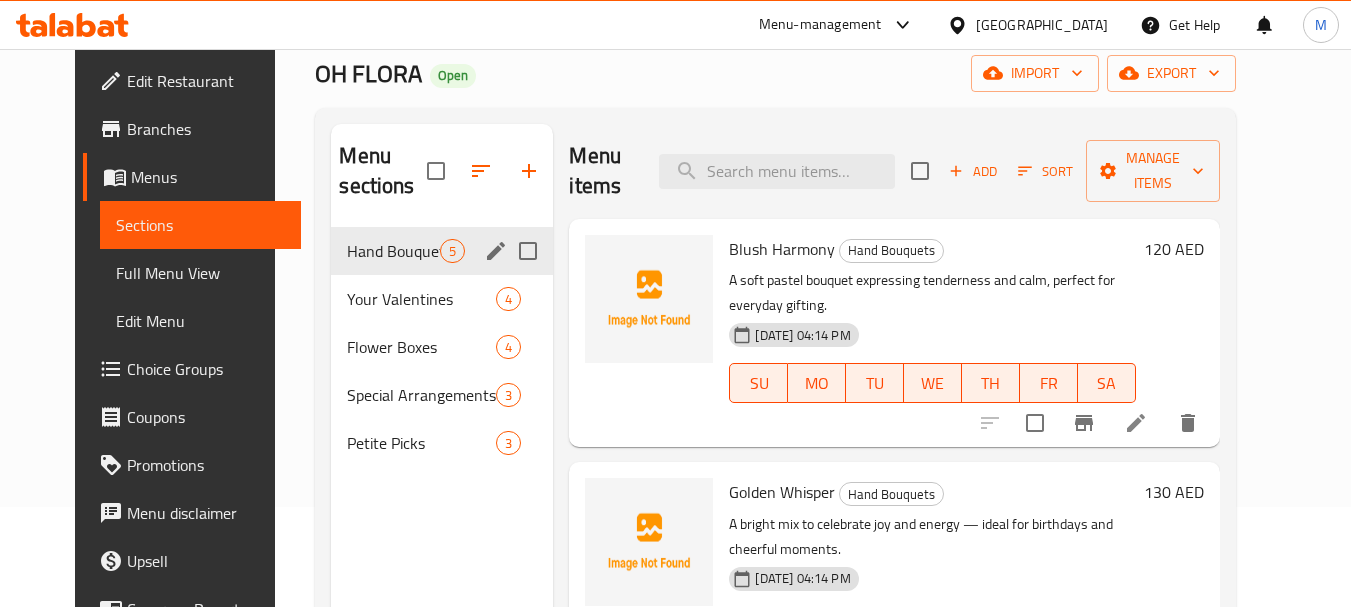 click on "A soft pastel bouquet expressing tenderness and calm, perfect for everyday gifting." at bounding box center [932, 293] 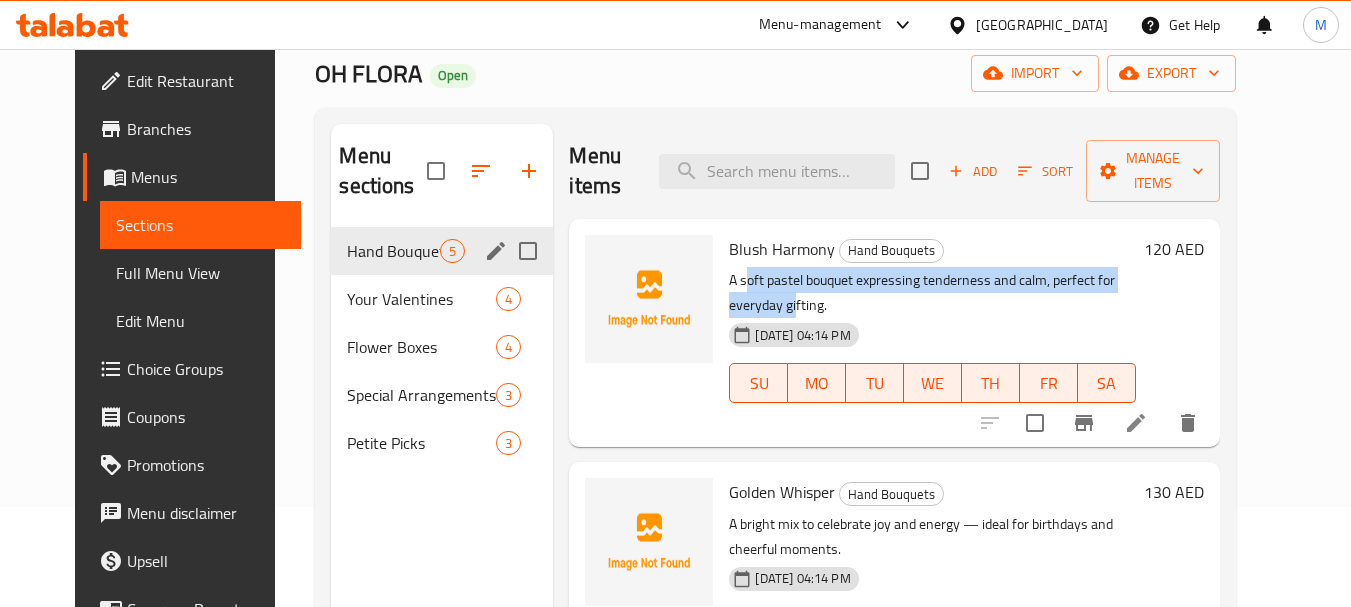 drag, startPoint x: 730, startPoint y: 278, endPoint x: 1168, endPoint y: 281, distance: 438.01028 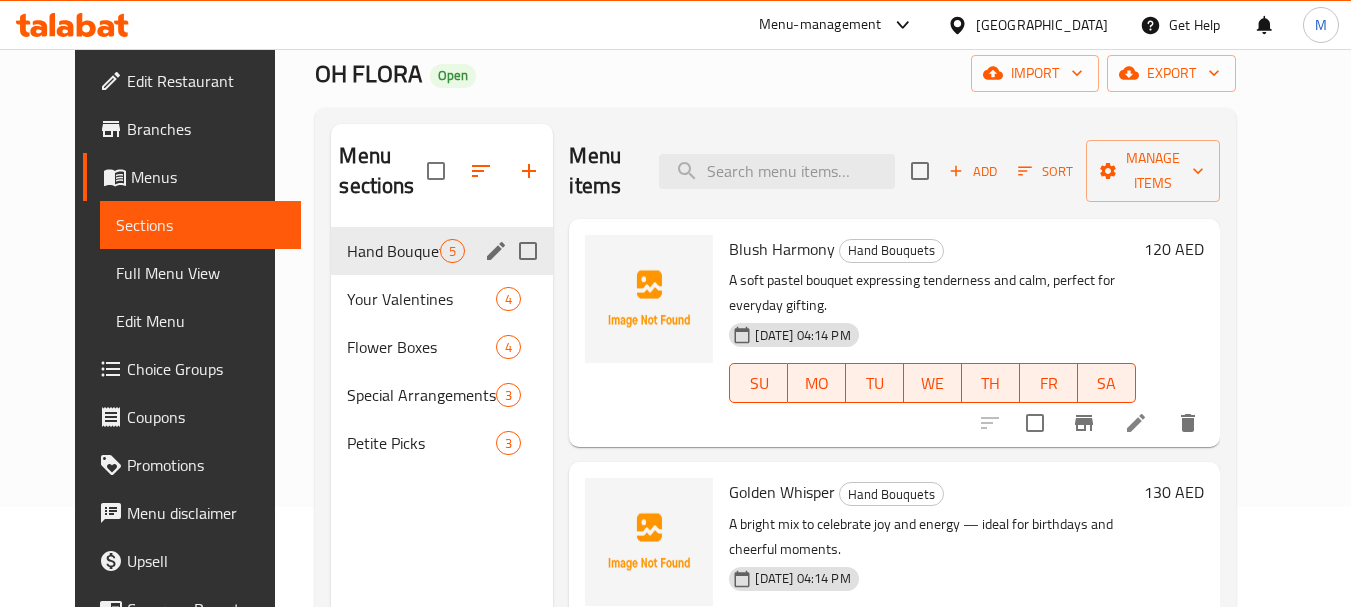 click on "A soft pastel bouquet expressing tenderness and calm, perfect for everyday gifting." at bounding box center [932, 293] 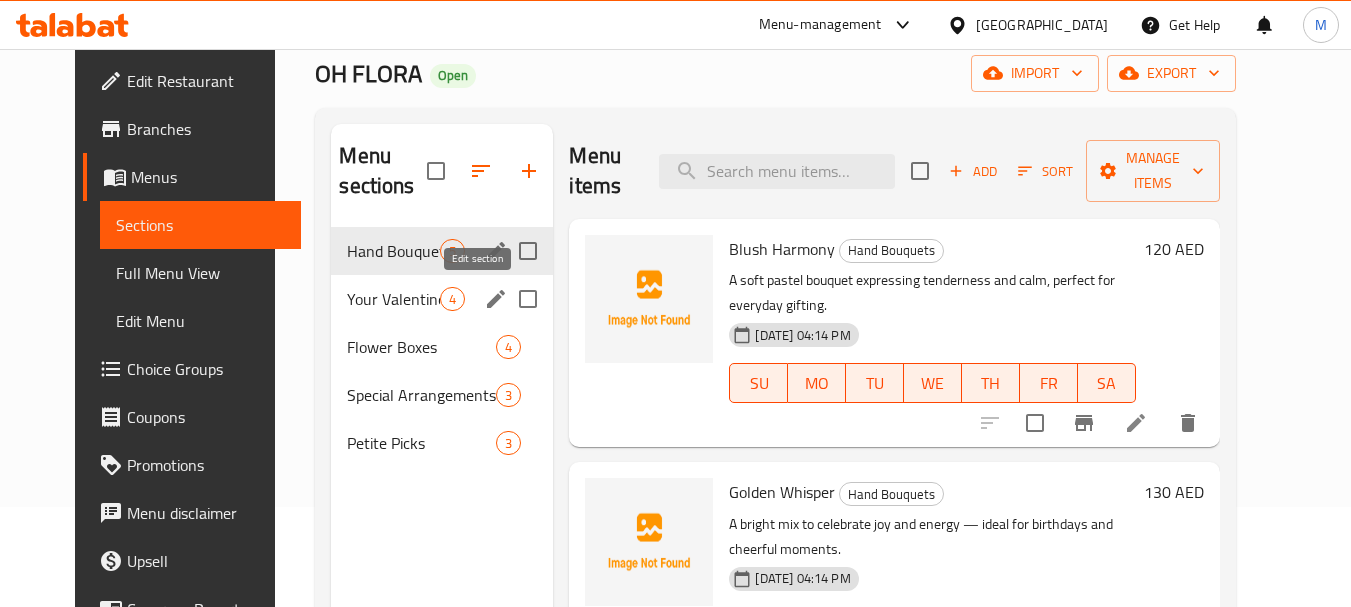 click 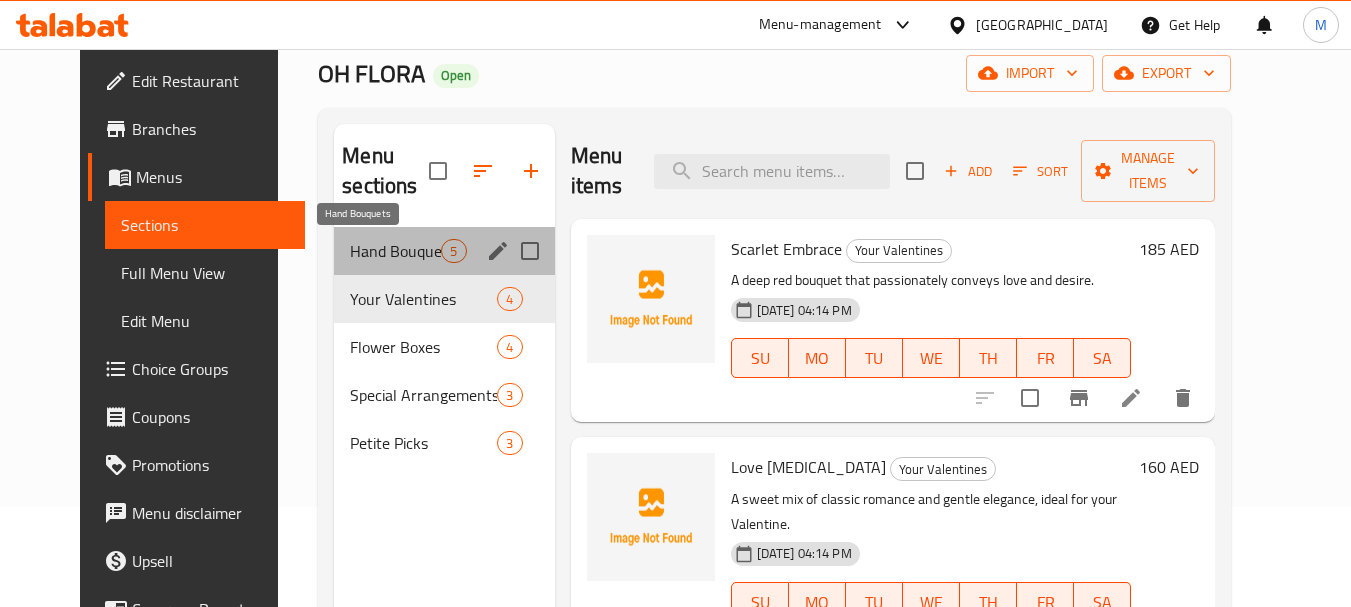click on "Hand Bouquets" at bounding box center [395, 251] 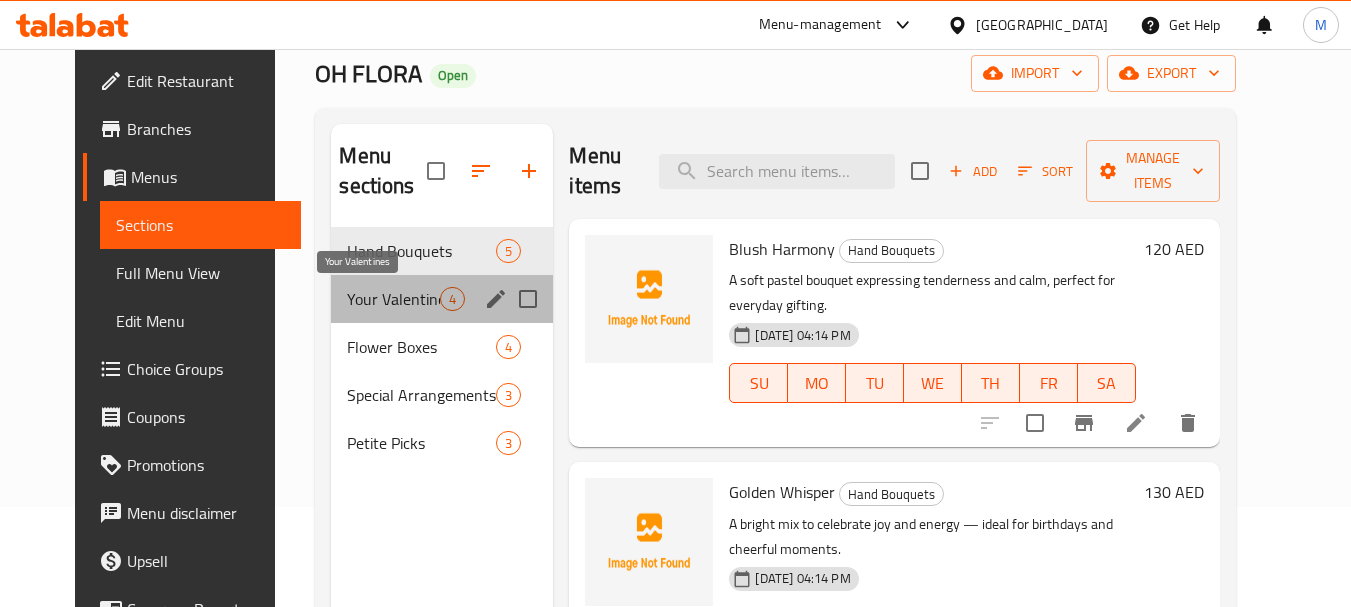 click on "Your Valentines" at bounding box center [393, 299] 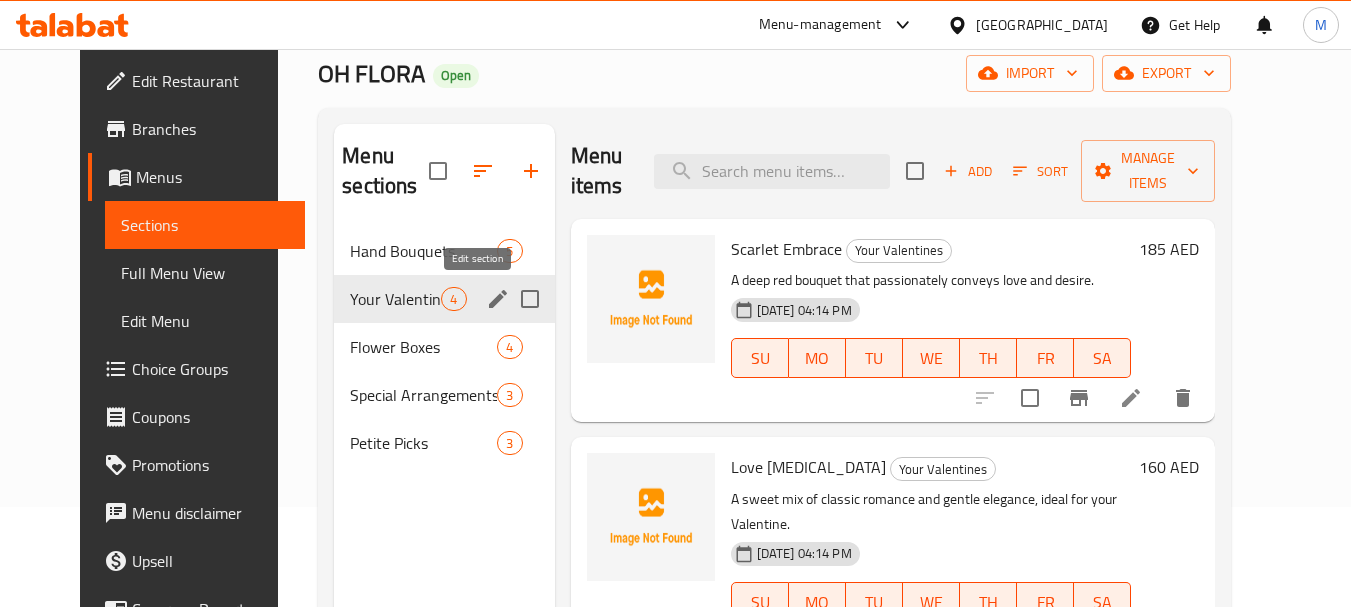 click 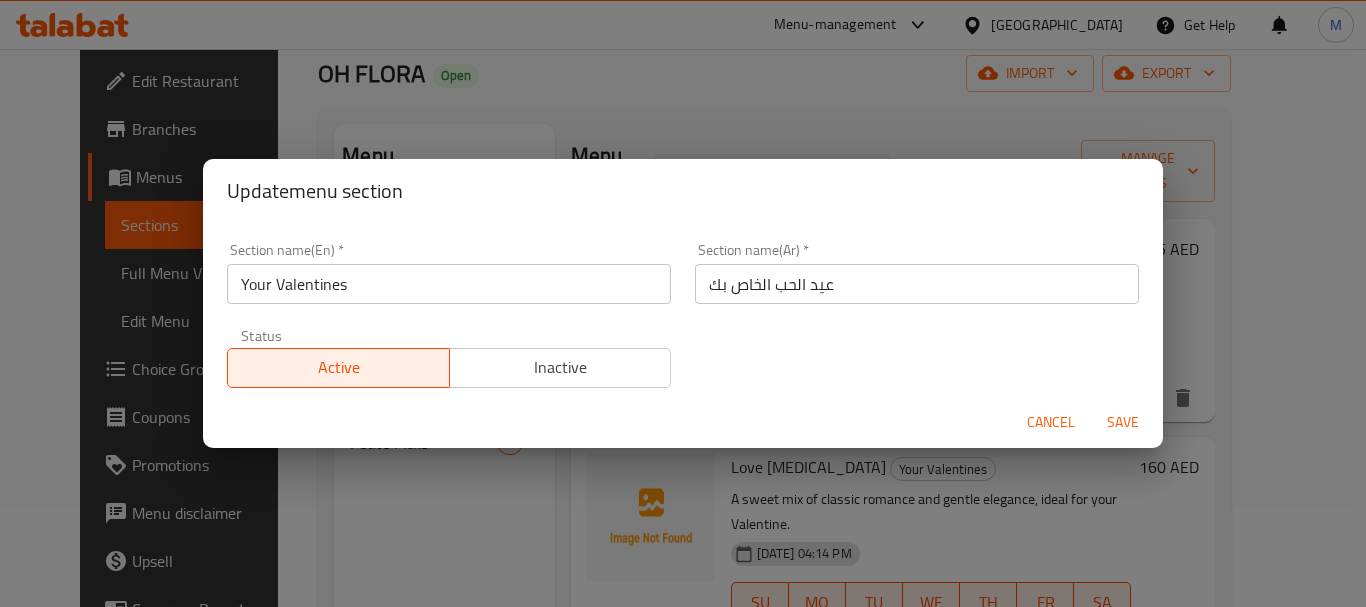 click on "عيد الحب الخاص بك" at bounding box center (917, 284) 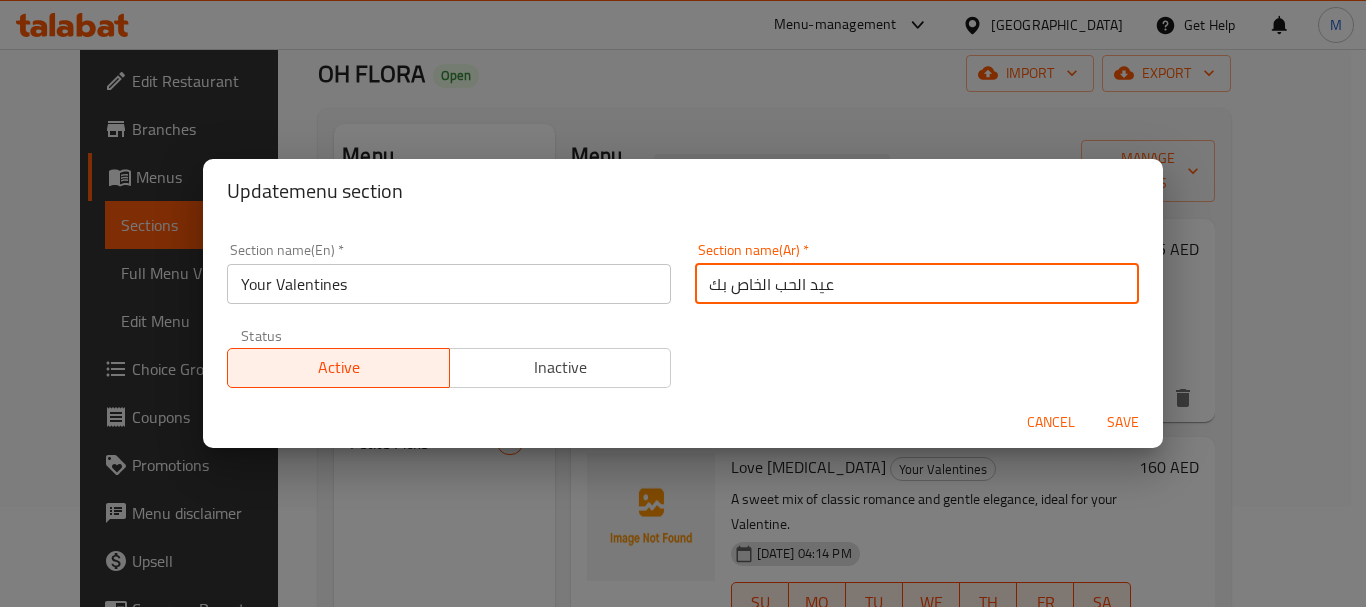 click on "عيد الحب الخاص بك" at bounding box center (917, 284) 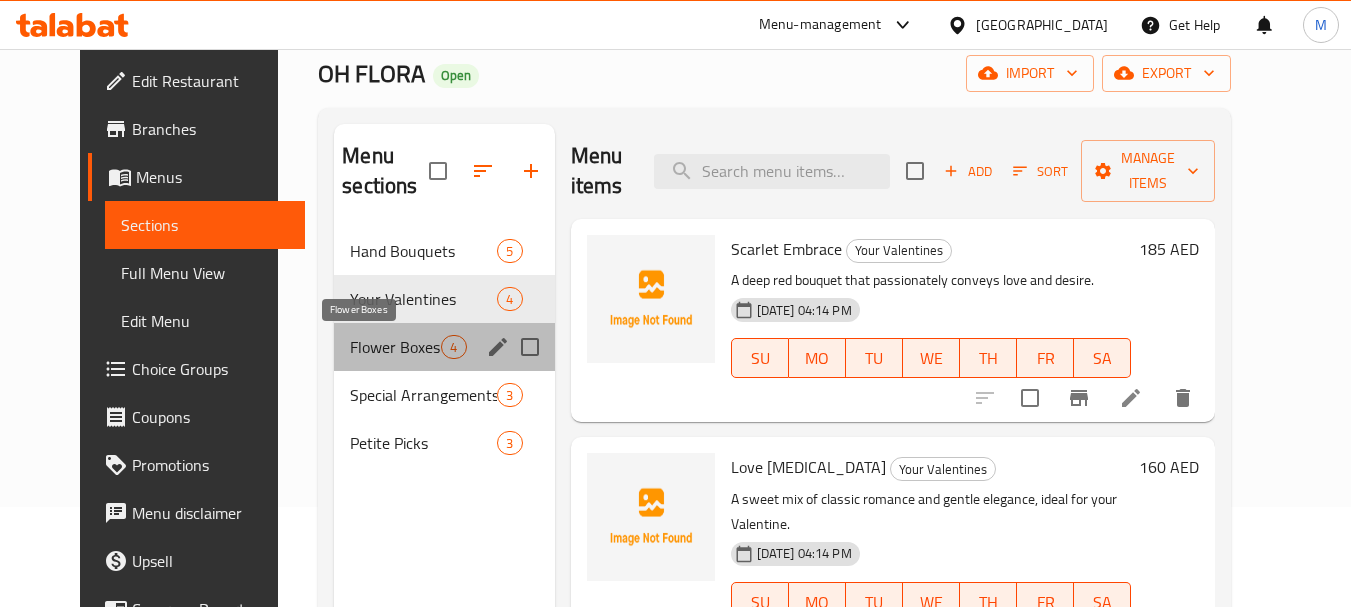 click on "Flower Boxes" at bounding box center [395, 347] 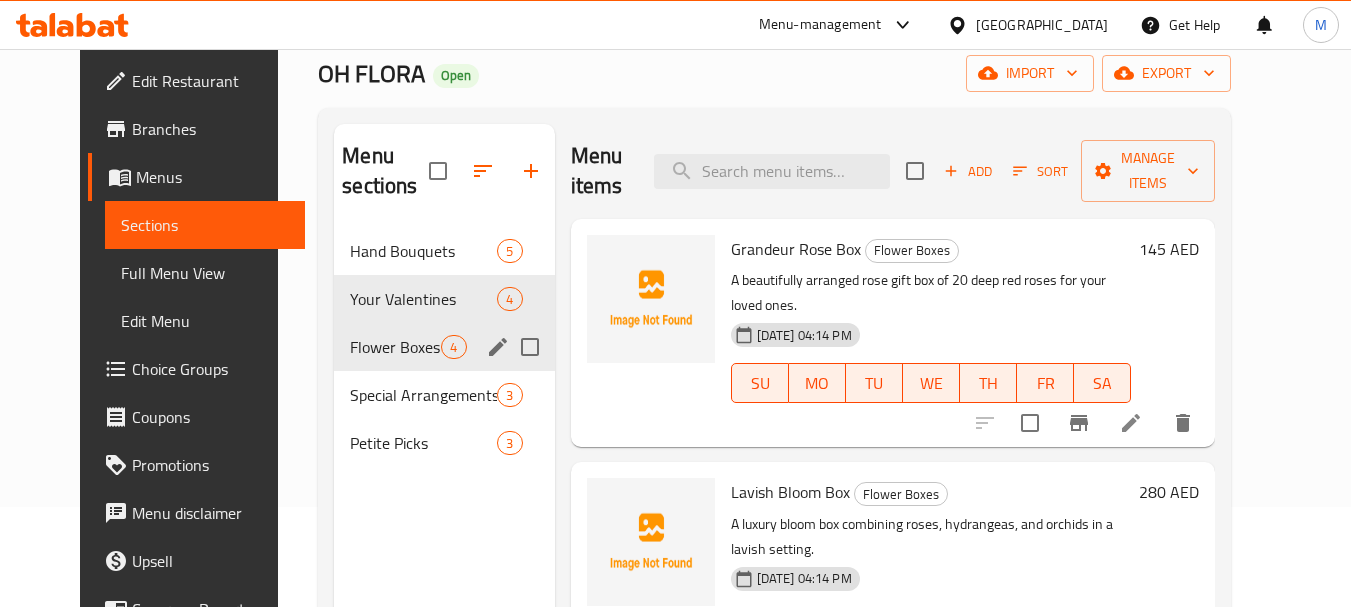 click 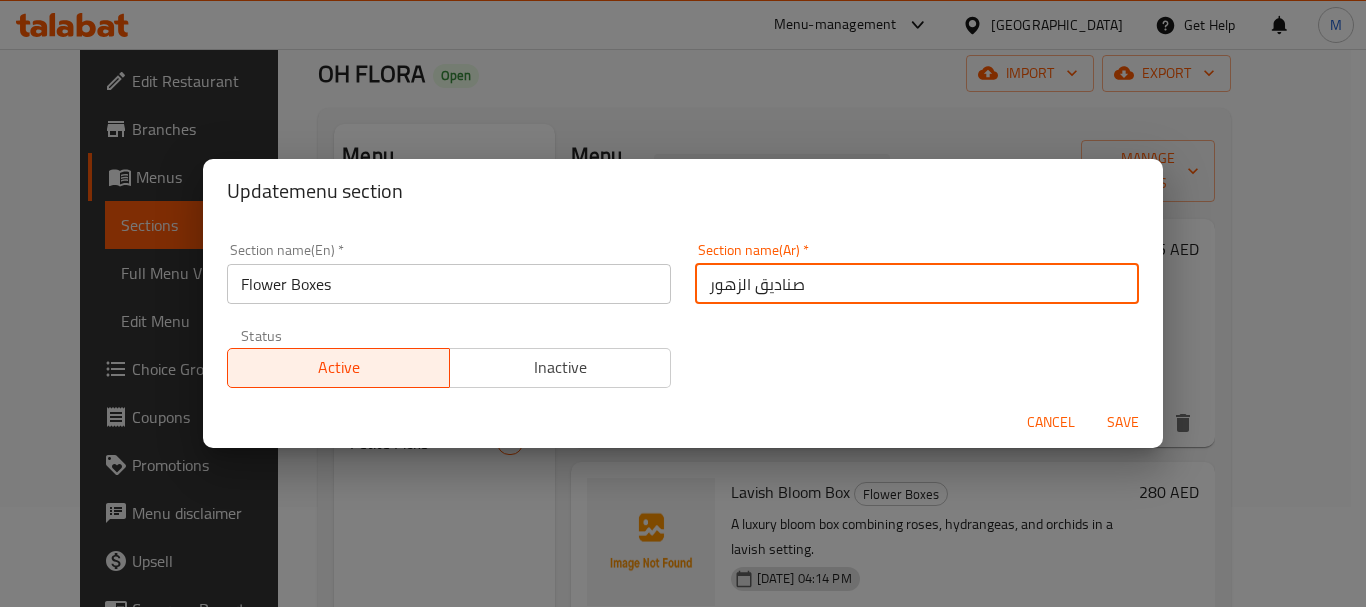 click on "صناديق الزهور" at bounding box center [917, 284] 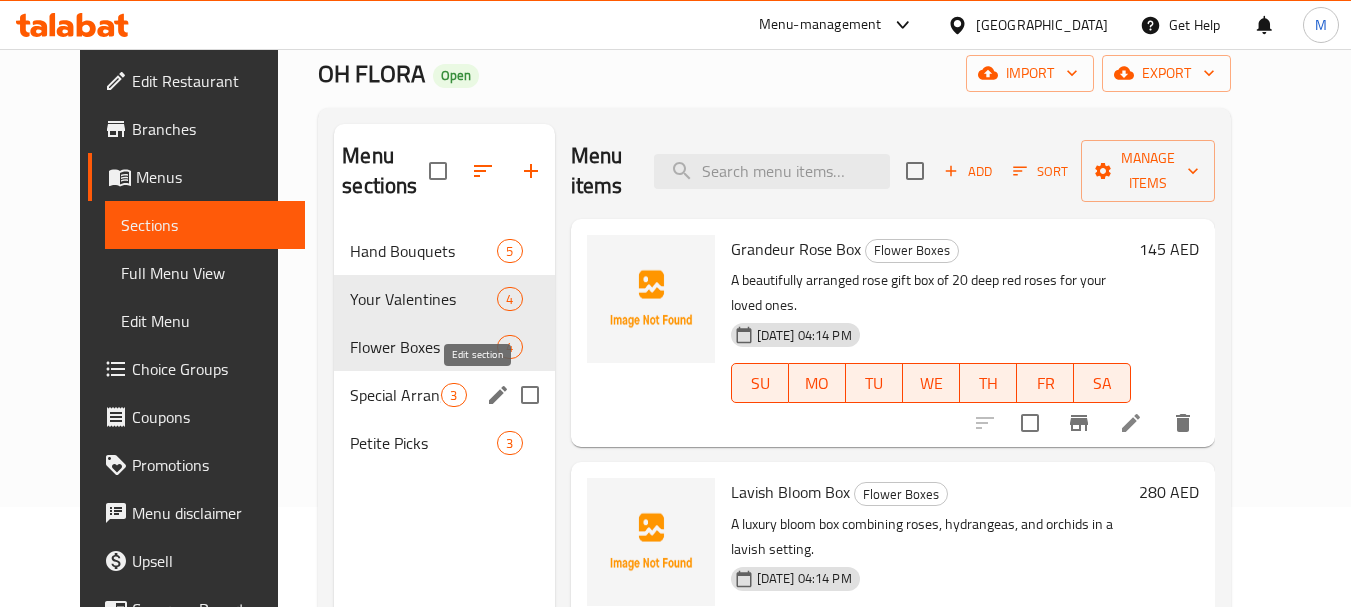 click 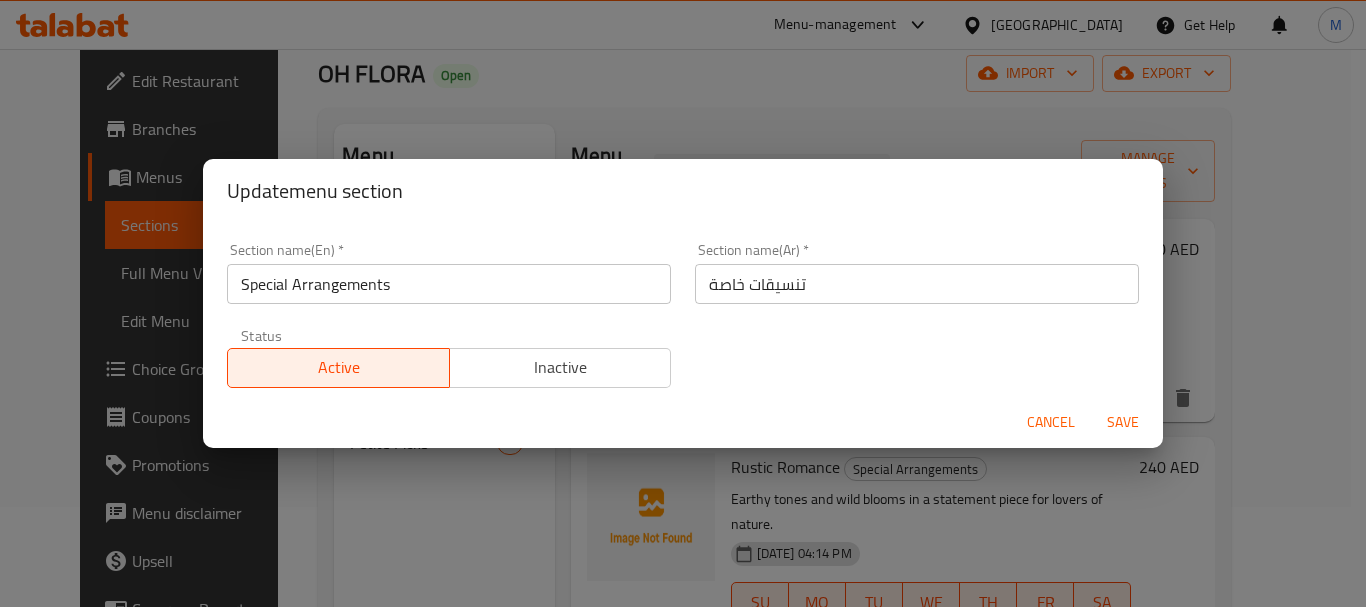 click on "تنسيقات خاصة" at bounding box center (917, 284) 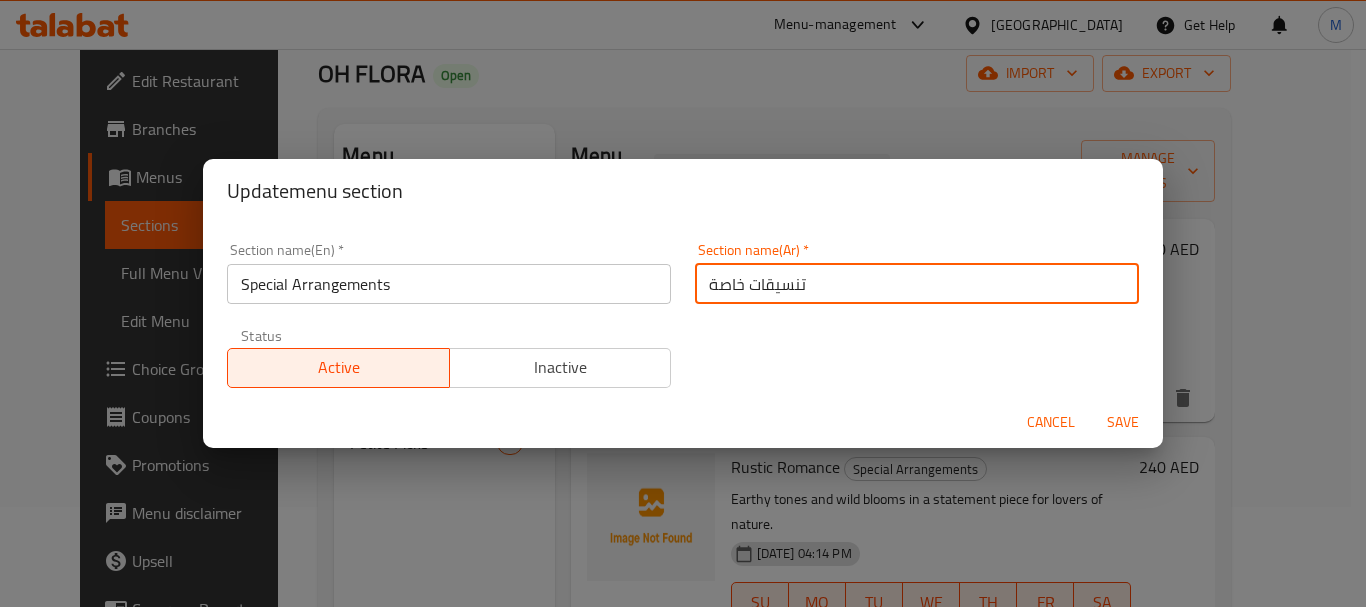 click on "تنسيقات خاصة" at bounding box center [917, 284] 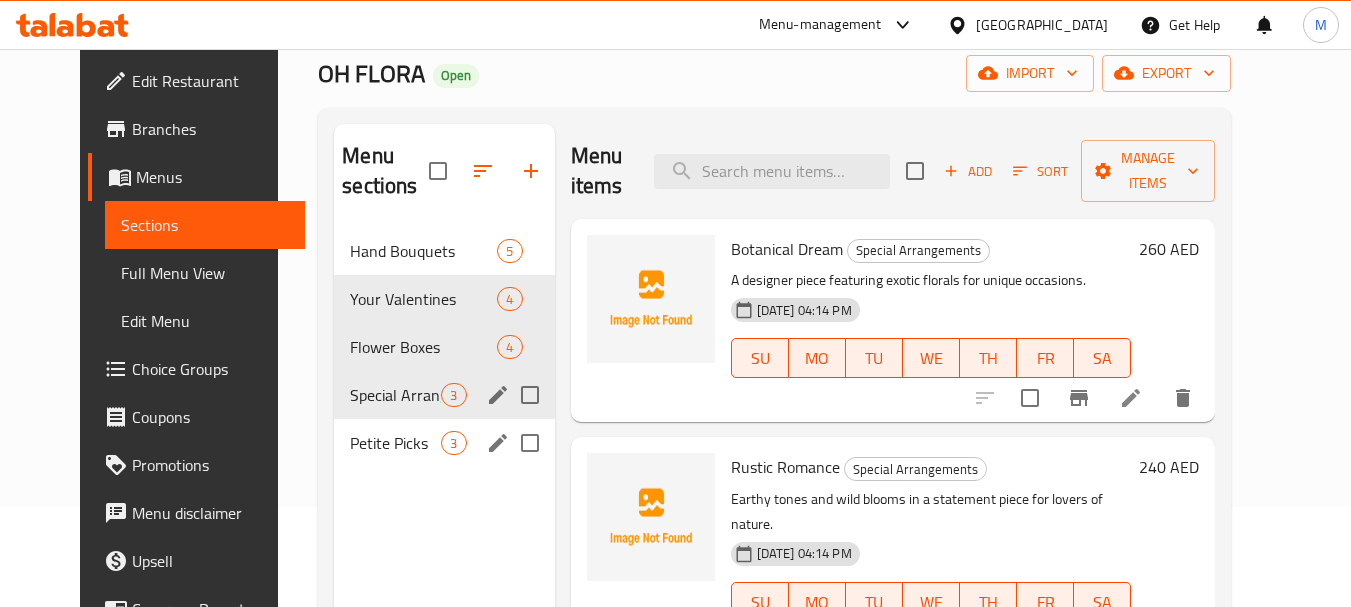 click 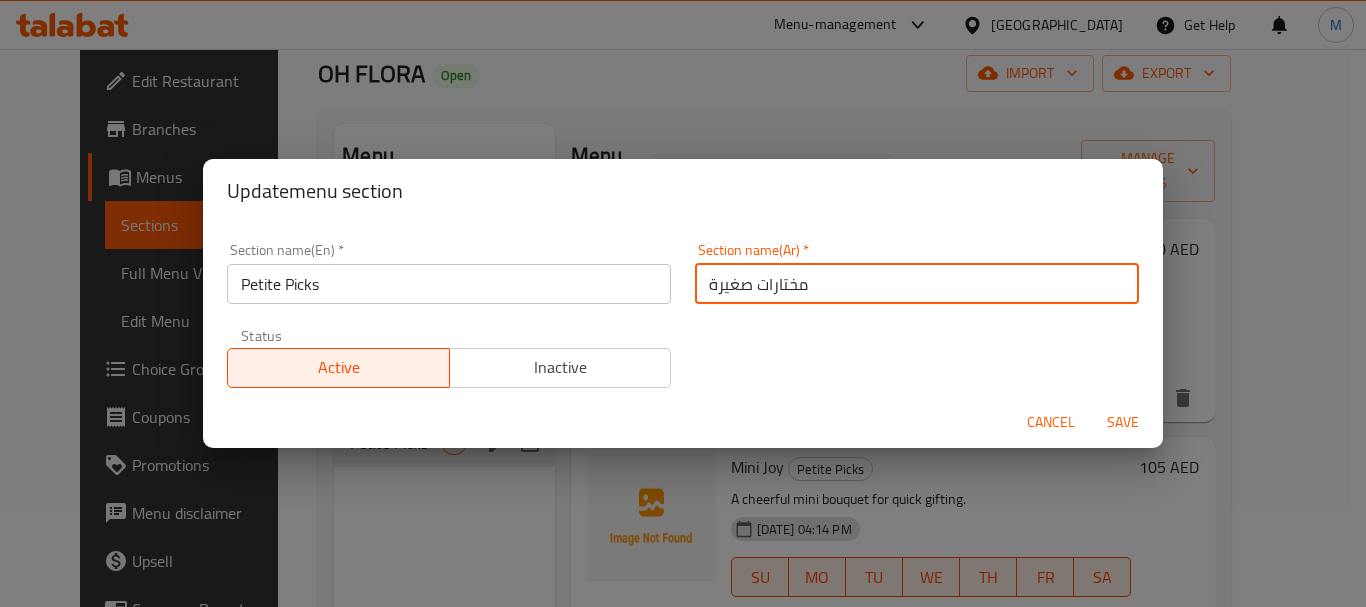 click on "مختارات صغيرة" at bounding box center [917, 284] 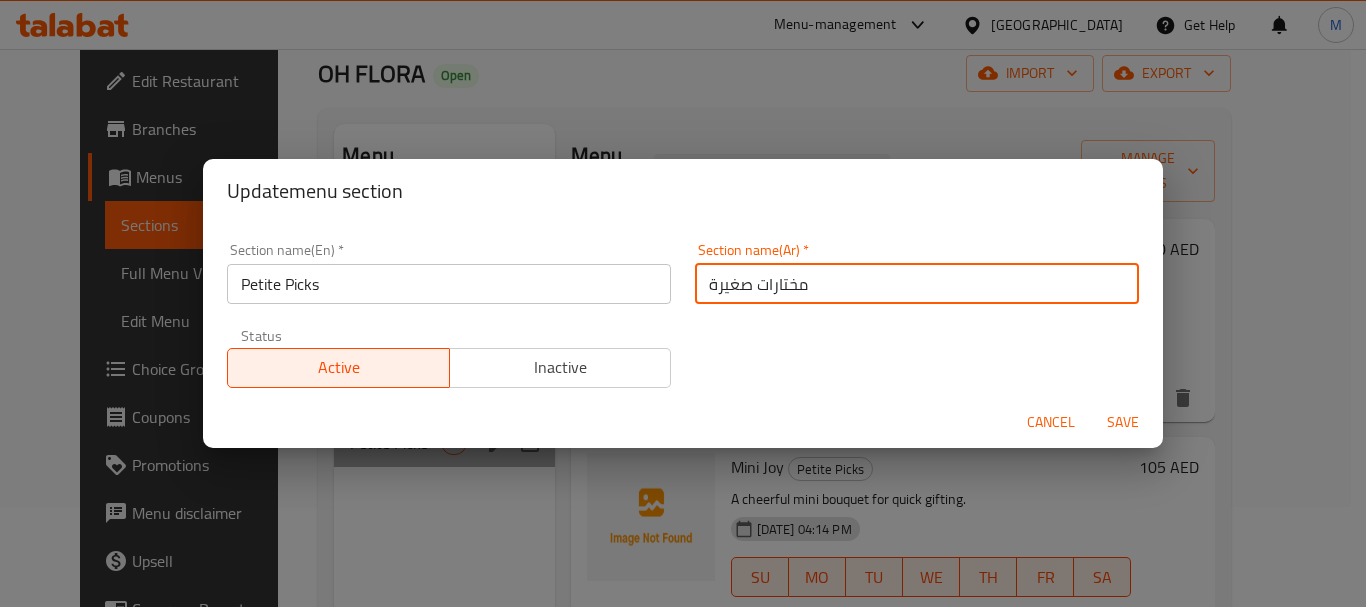 click on "مختارات صغيرة" at bounding box center (917, 284) 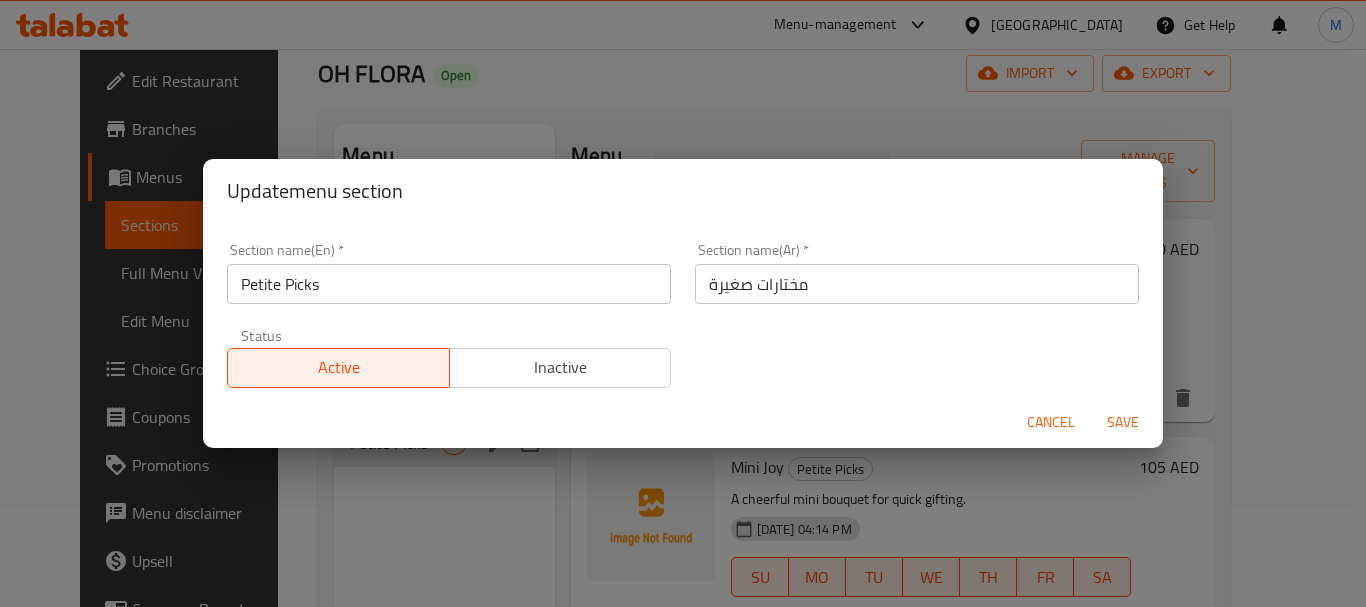 click on "Update  menu section Section name(En)   * Petite Picks Section name(En)  * Section name(Ar)   * مختارات صغيرة Section name(Ar)  * Status Active Inactive Cancel Save" at bounding box center [683, 303] 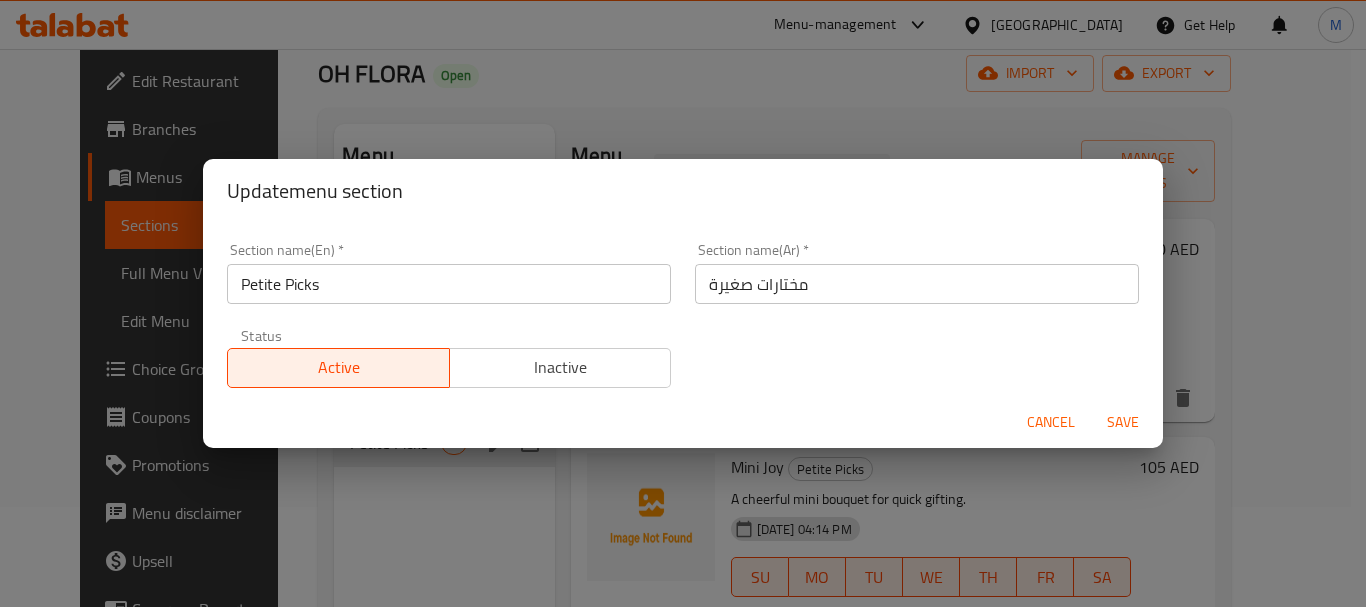 click on "Cancel" at bounding box center [1051, 422] 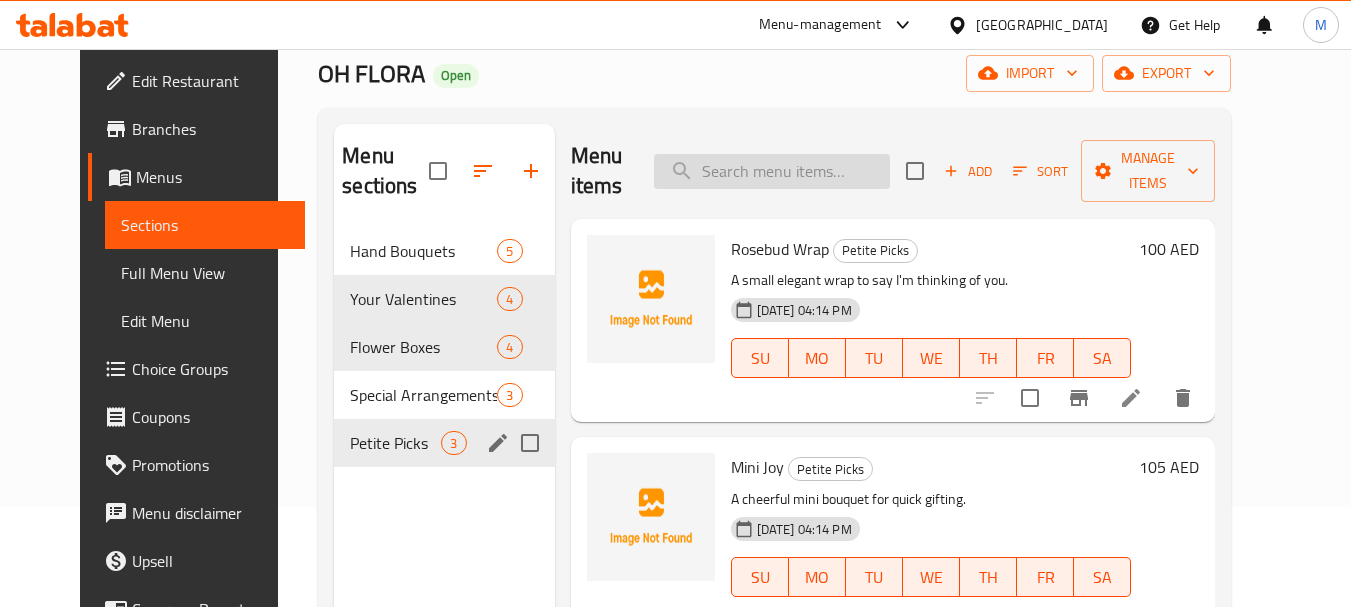 click at bounding box center [772, 171] 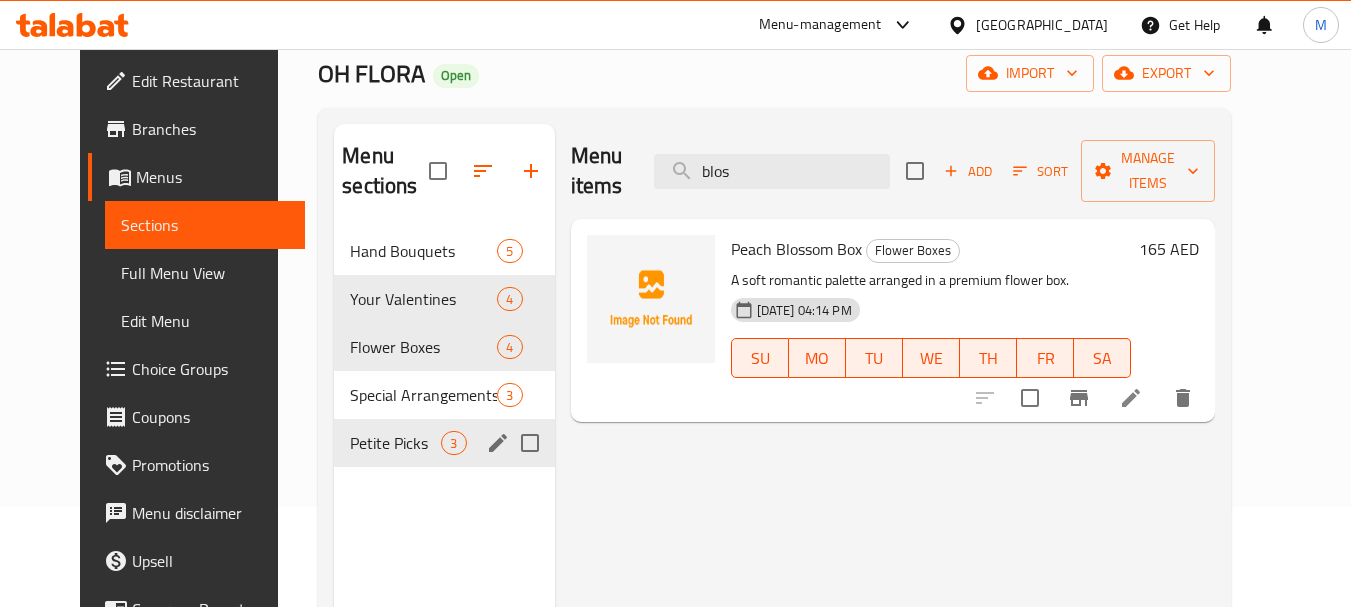 type on "blos" 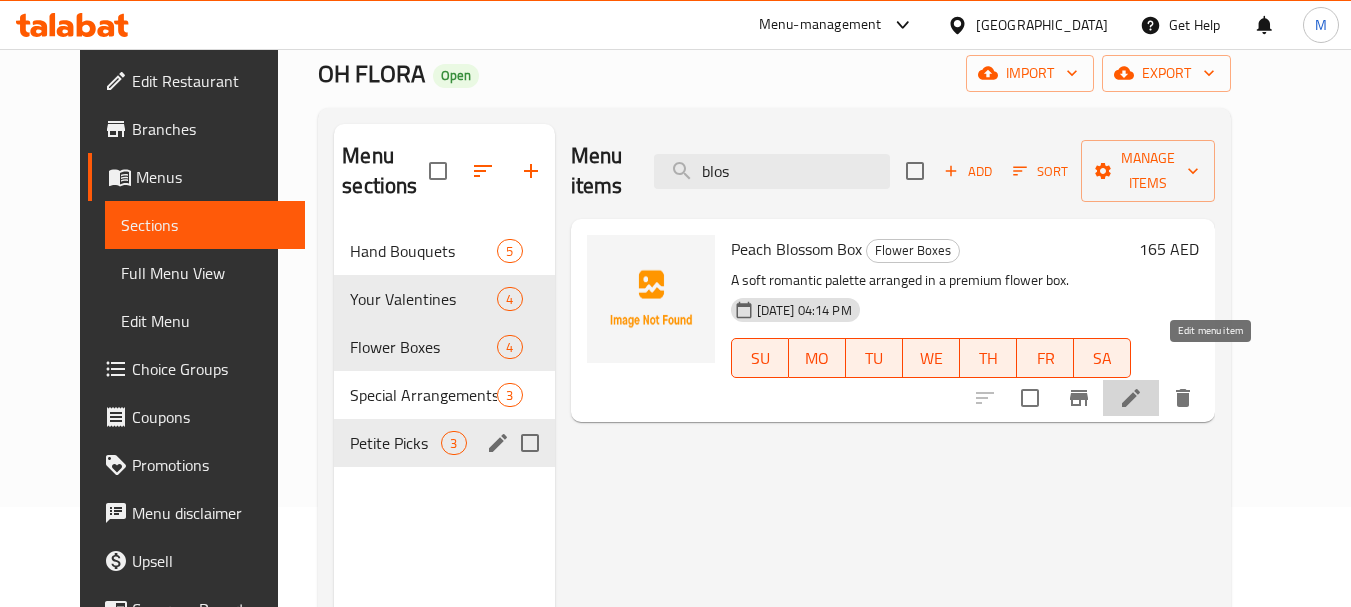 click 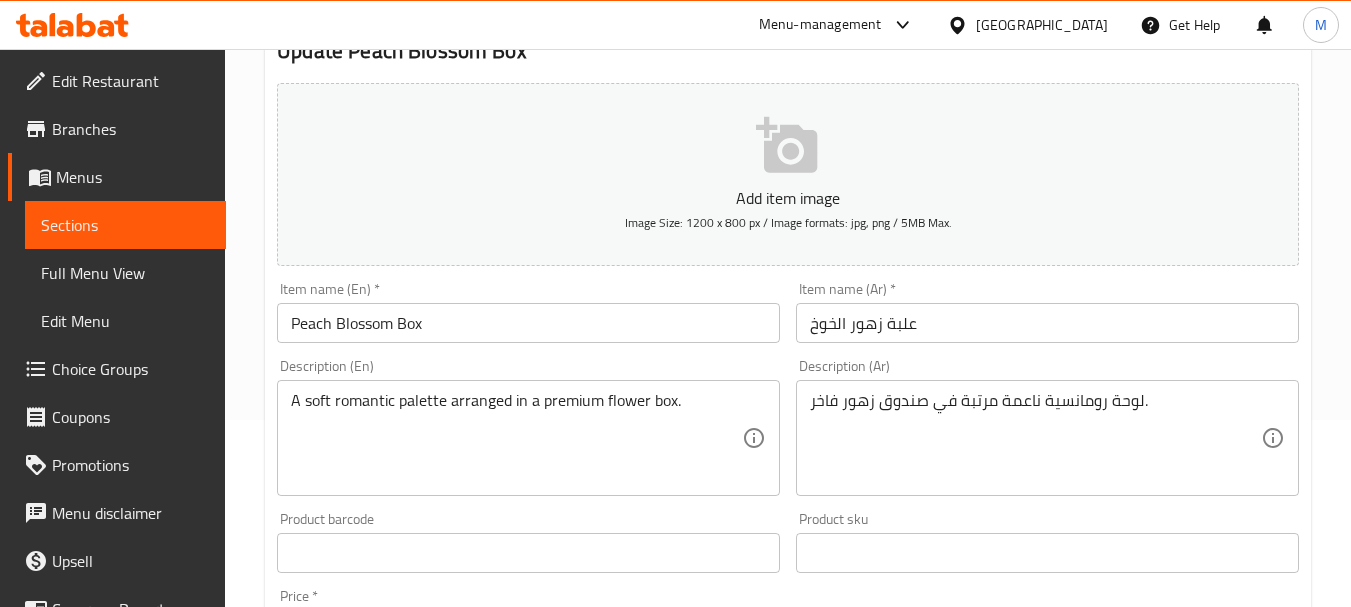 scroll, scrollTop: 200, scrollLeft: 0, axis: vertical 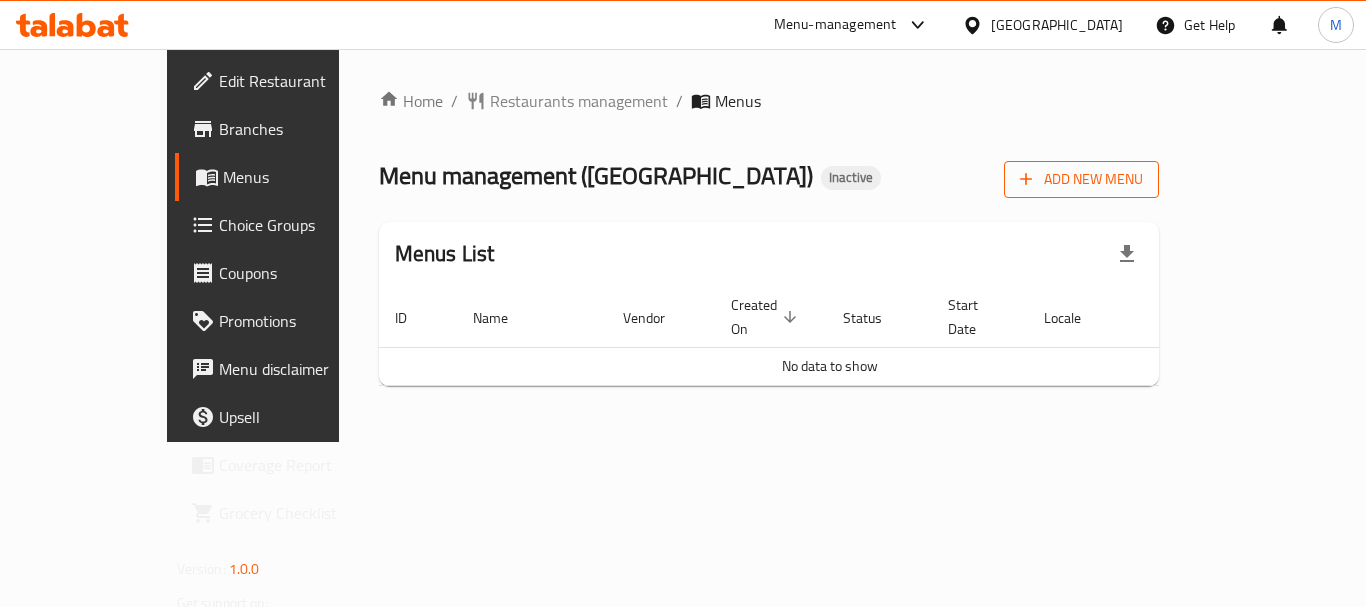 click on "Add New Menu" at bounding box center (1081, 179) 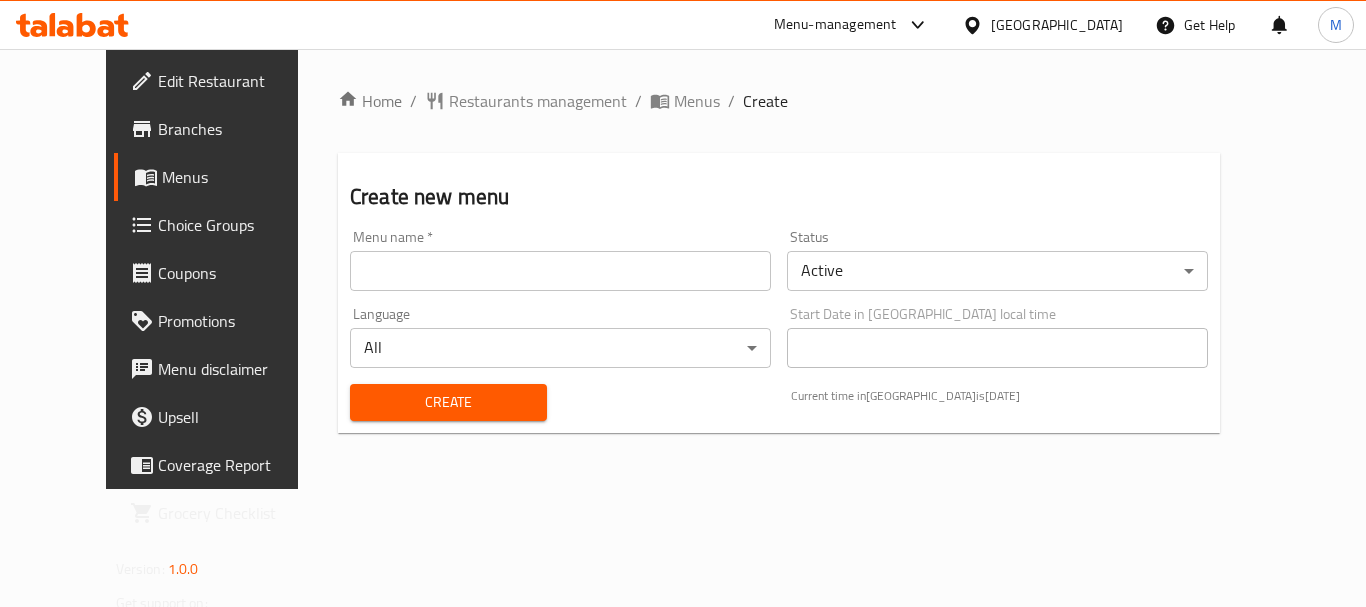 click on "Menu name   * Menu name  *" at bounding box center [560, 260] 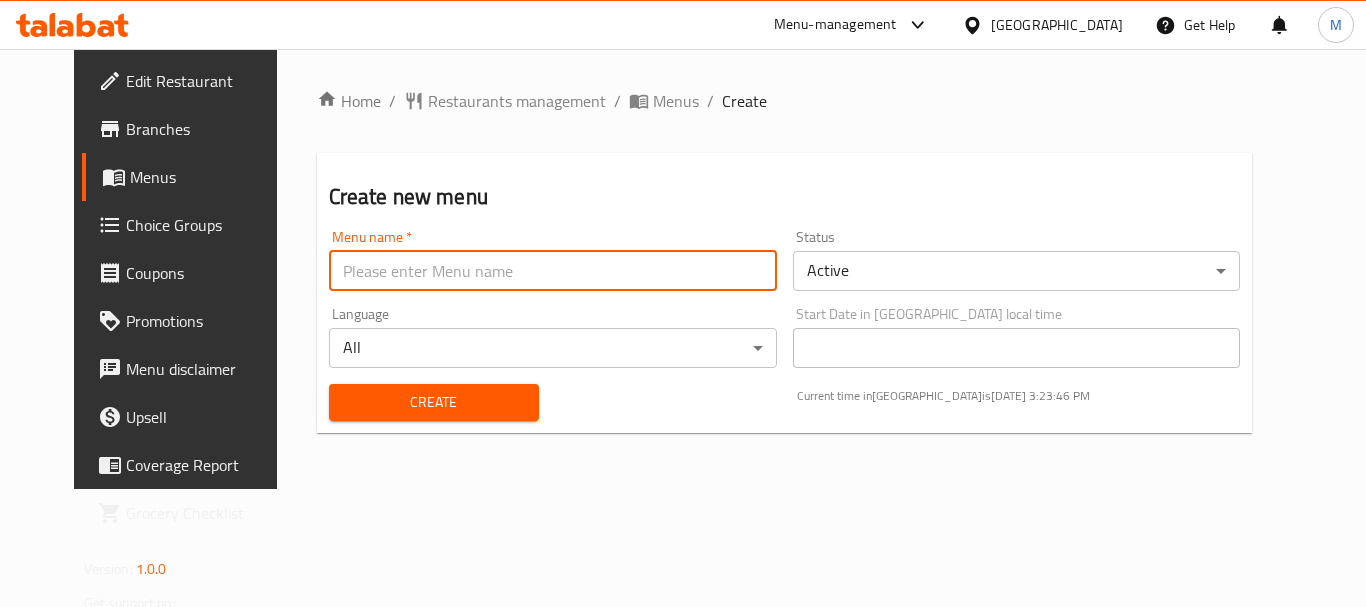 click at bounding box center [553, 271] 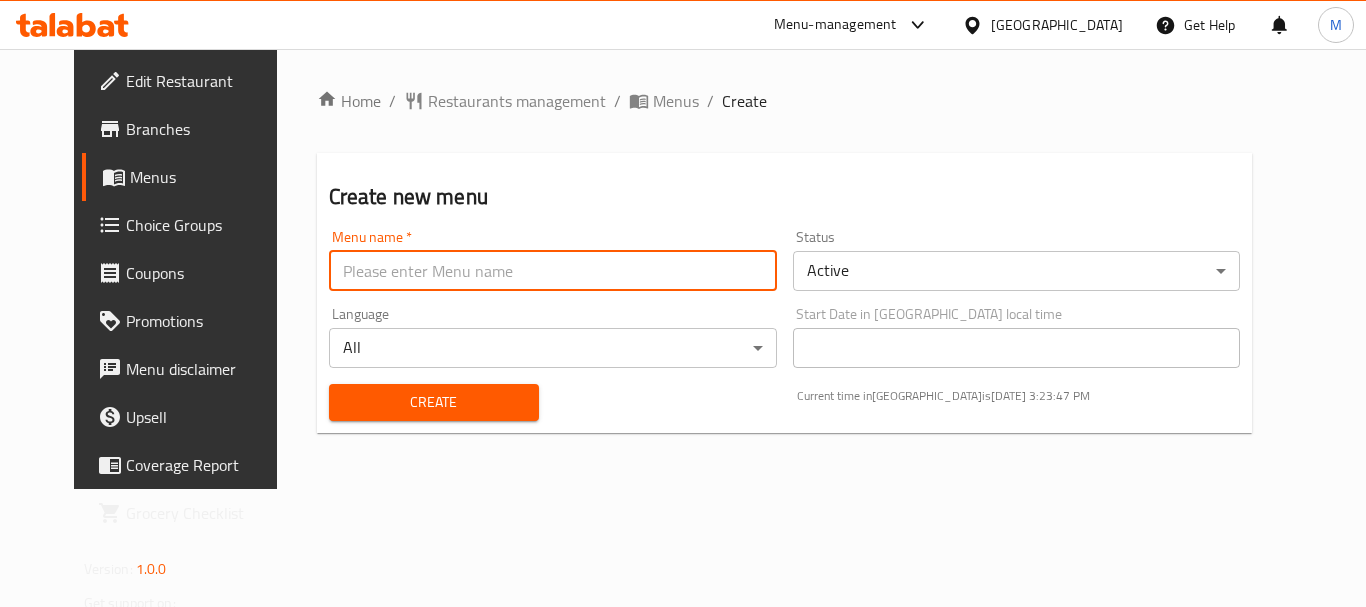 type on "Menu 1" 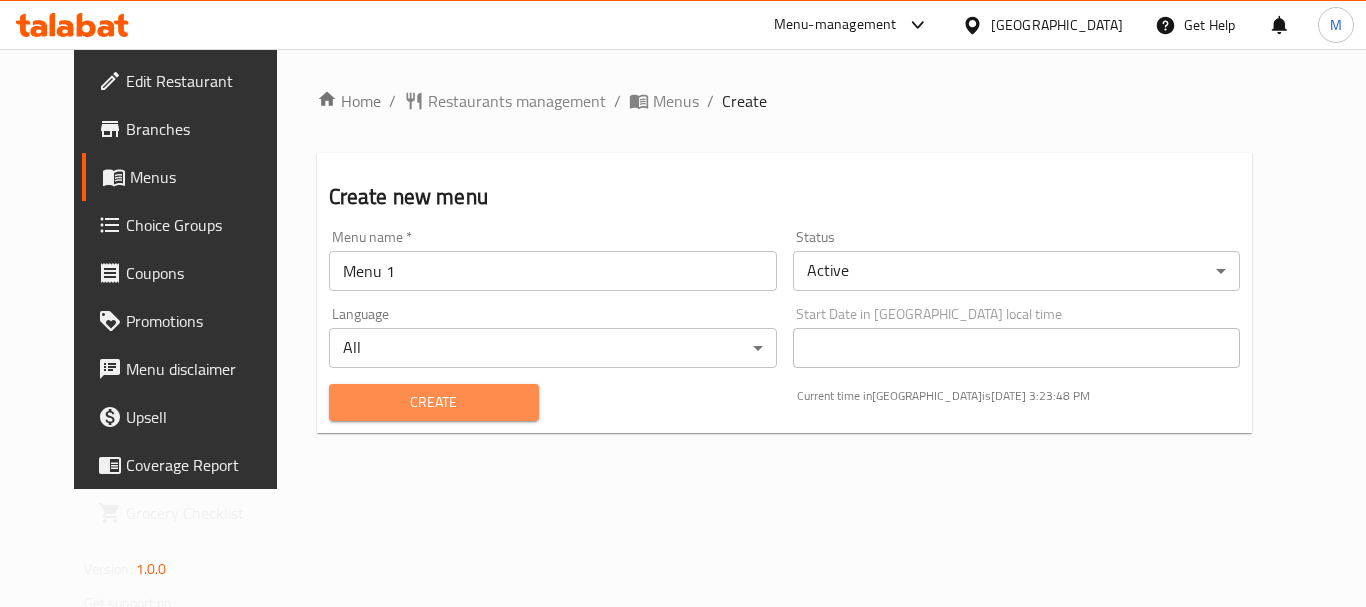 click on "Create" at bounding box center (434, 402) 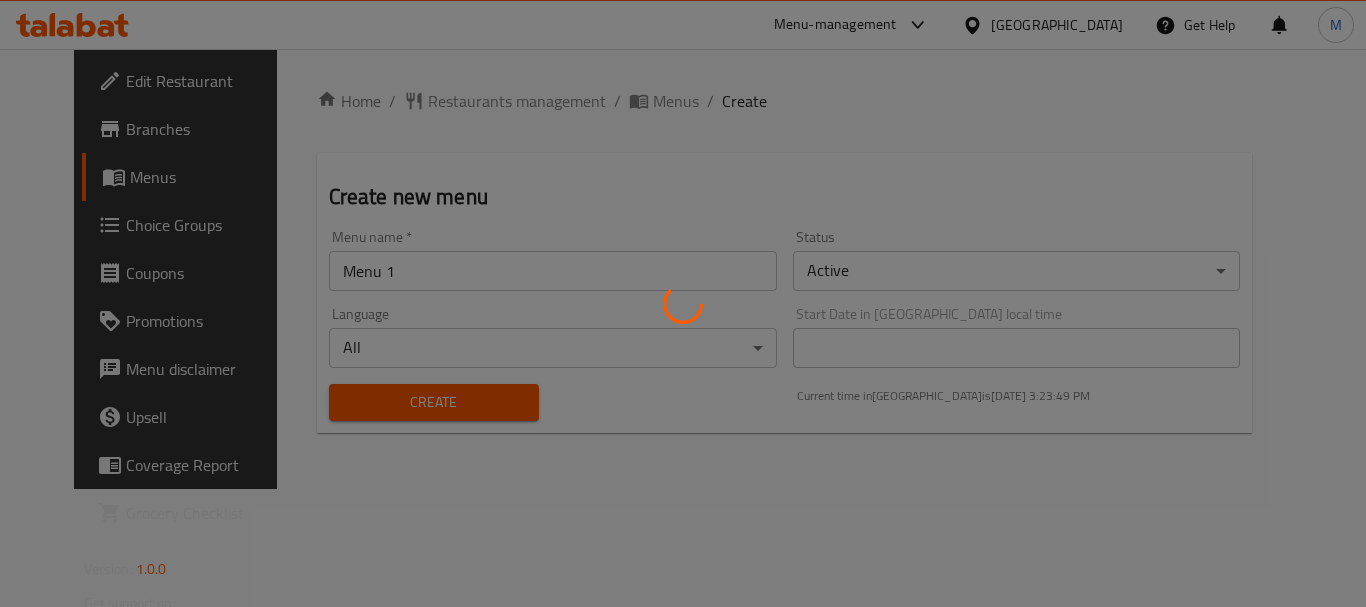type 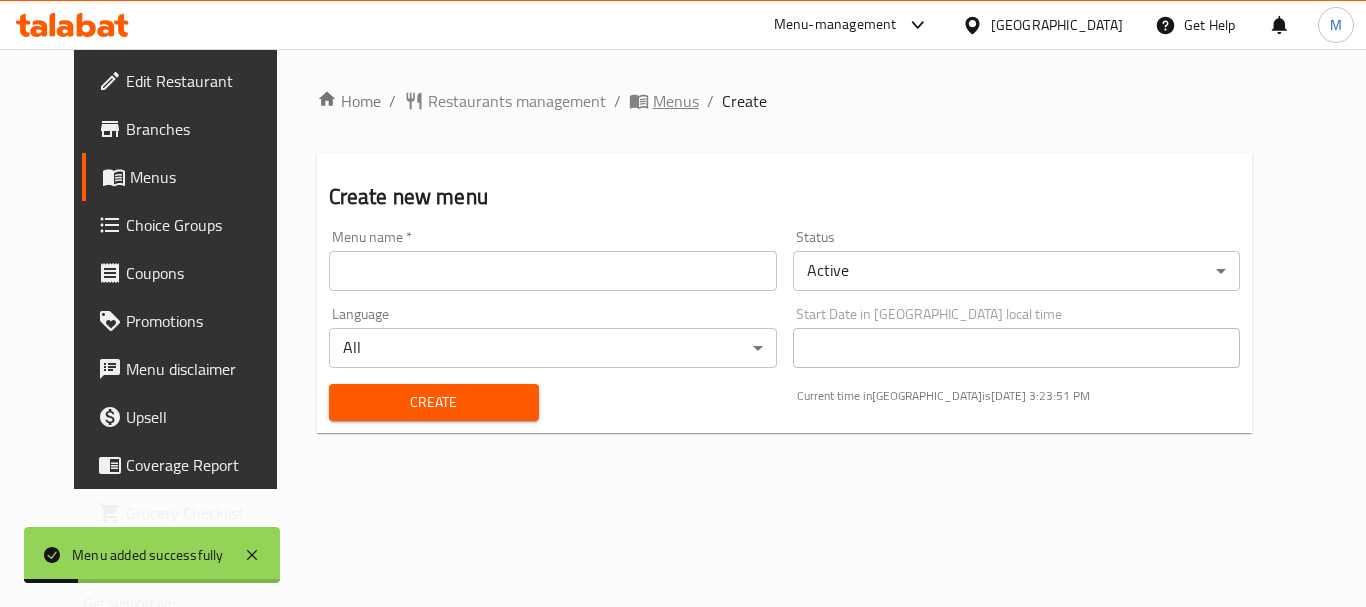 click on "Menus" at bounding box center (676, 101) 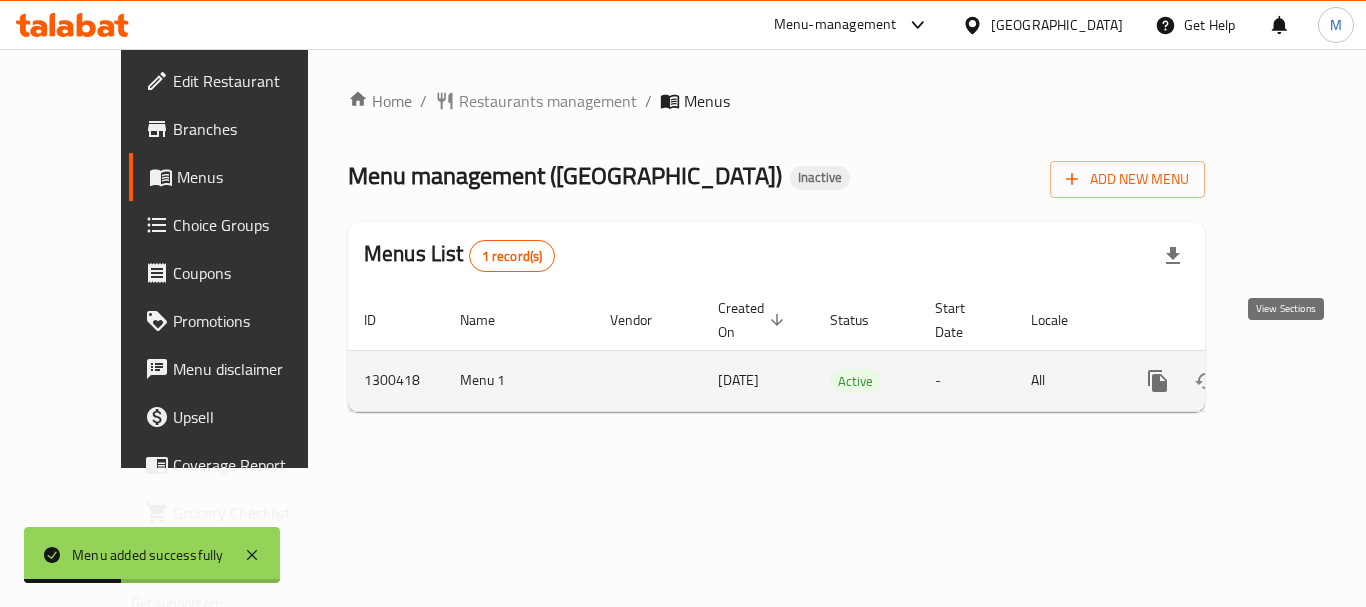 click 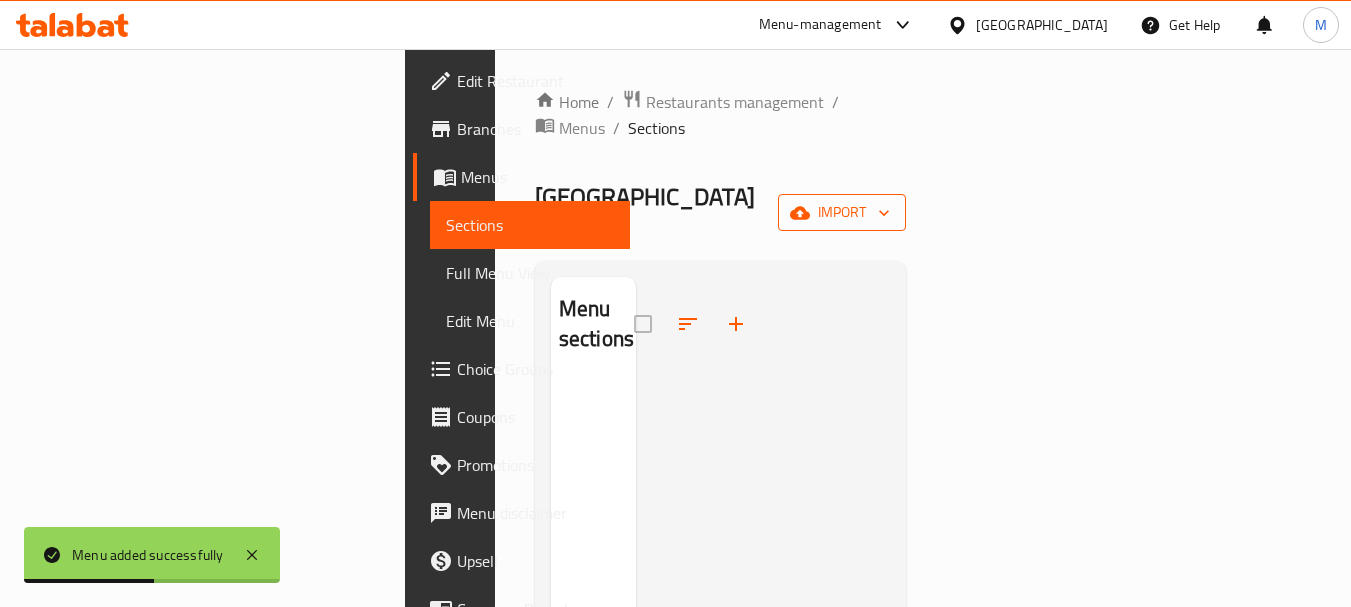 click on "import" at bounding box center [842, 212] 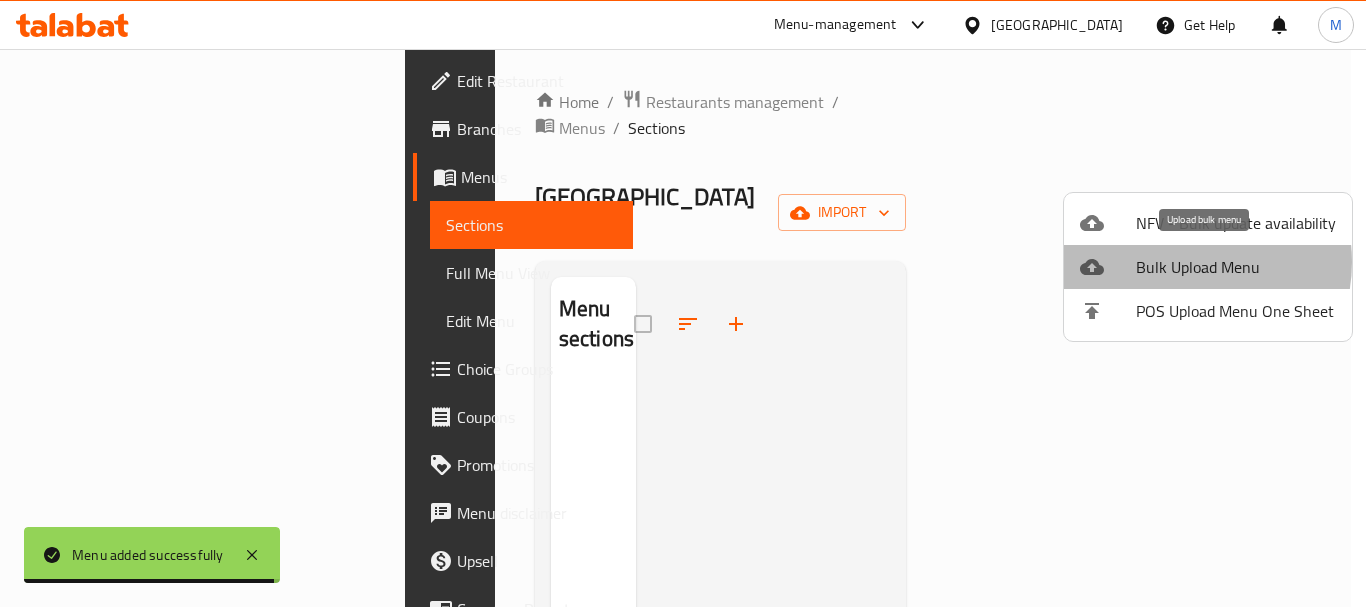 click on "Bulk Upload Menu" at bounding box center (1236, 267) 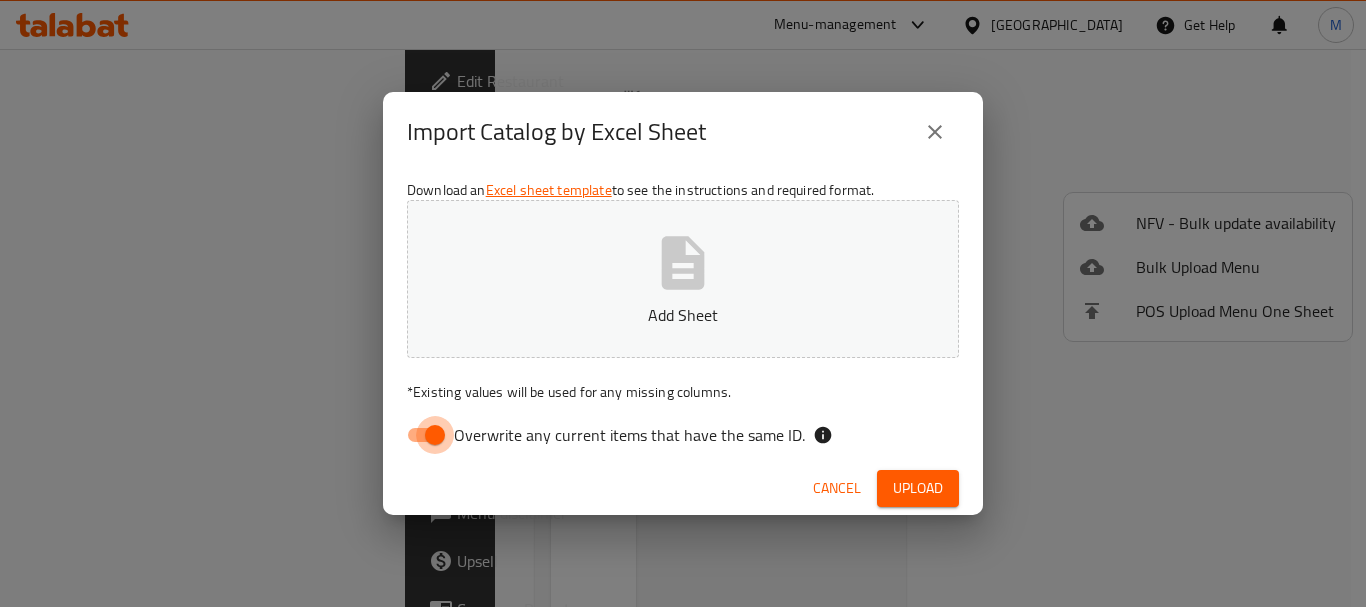 click on "Overwrite any current items that have the same ID." at bounding box center (435, 435) 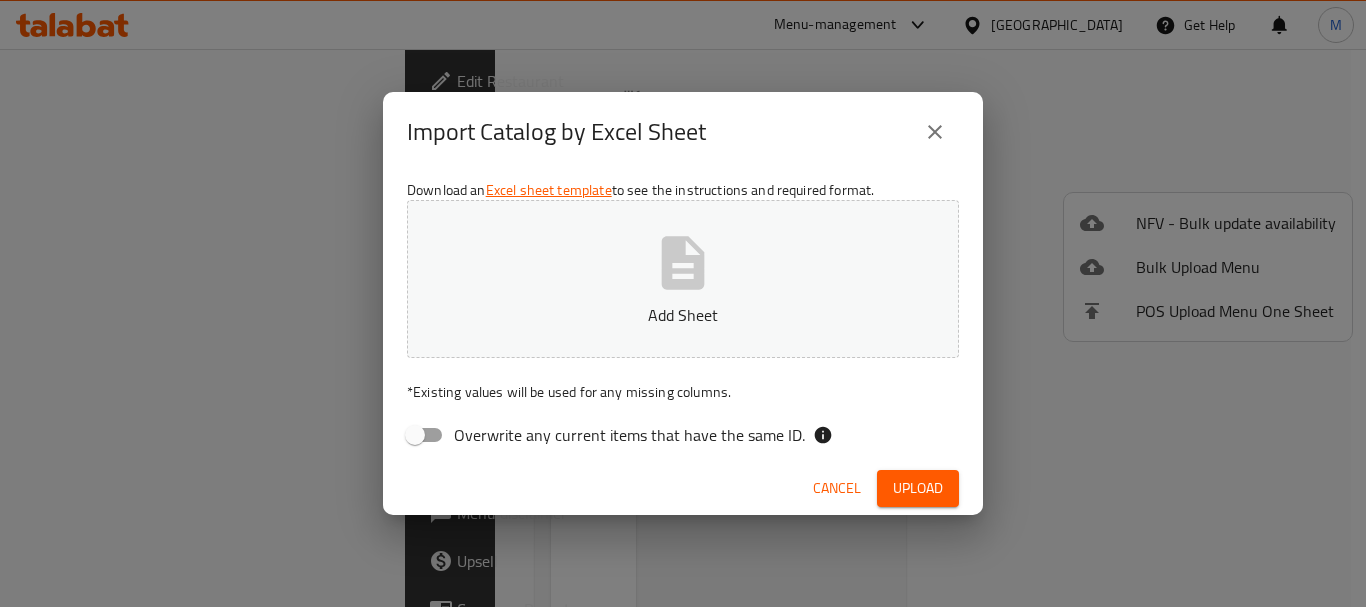 click on "Add Sheet" at bounding box center [683, 279] 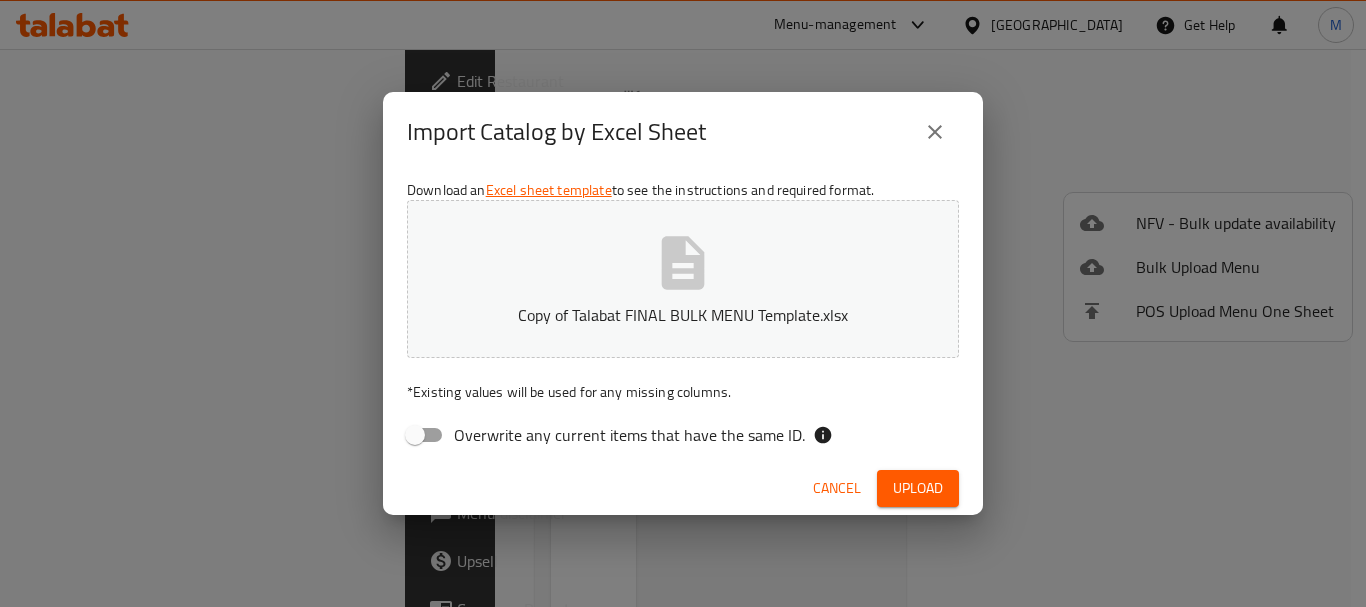click on "Download an  Excel sheet template  to see the instructions and required format. Copy of Talabat FINAL BULK MENU Template.xlsx * Existing values will be used for any missing columns. Overwrite any current items that have the same ID." at bounding box center [683, 317] 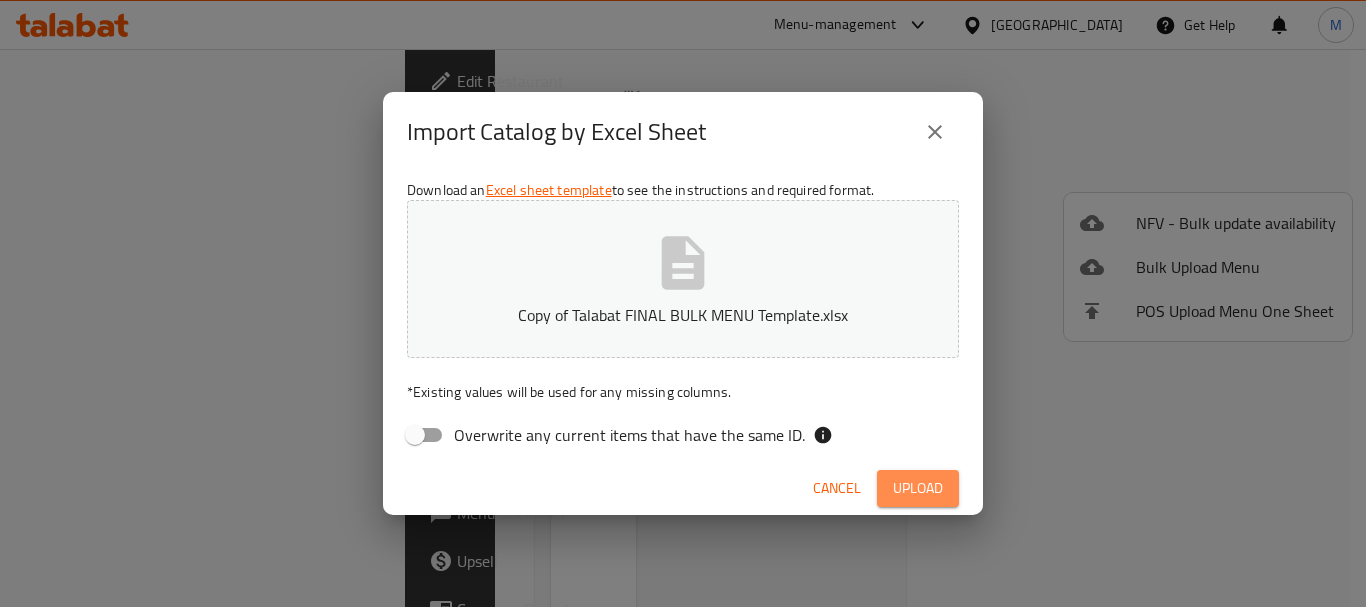 click on "Upload" at bounding box center [918, 488] 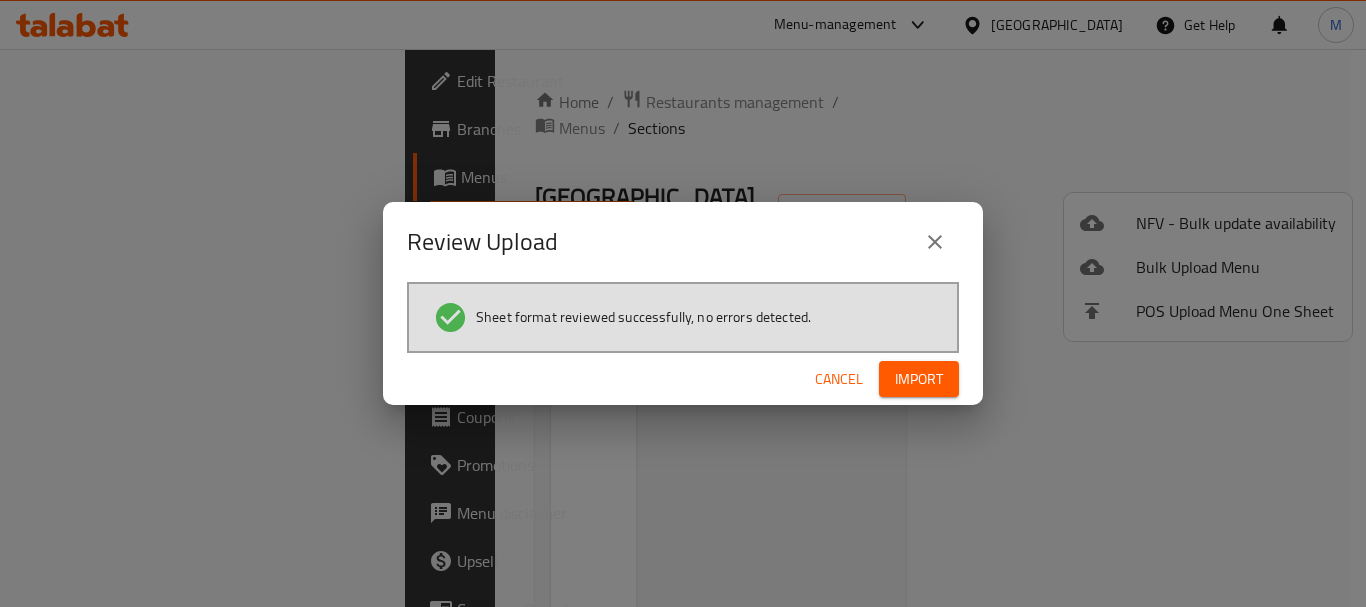 click on "Import" at bounding box center (919, 379) 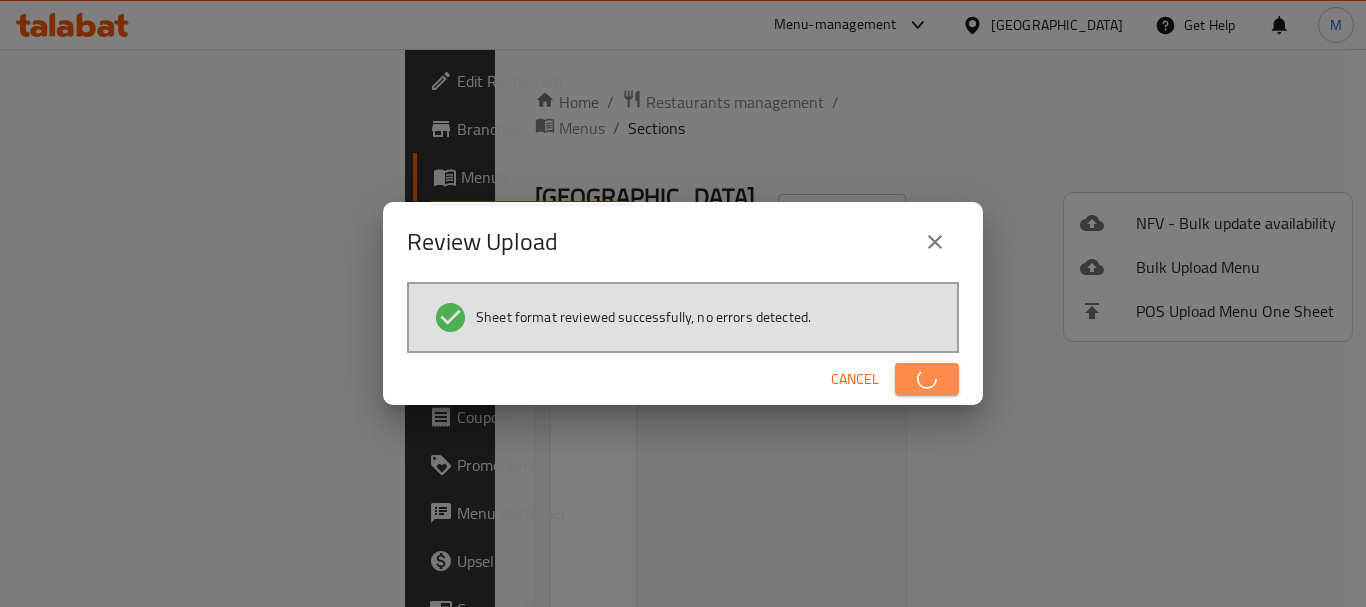 click at bounding box center [927, 379] 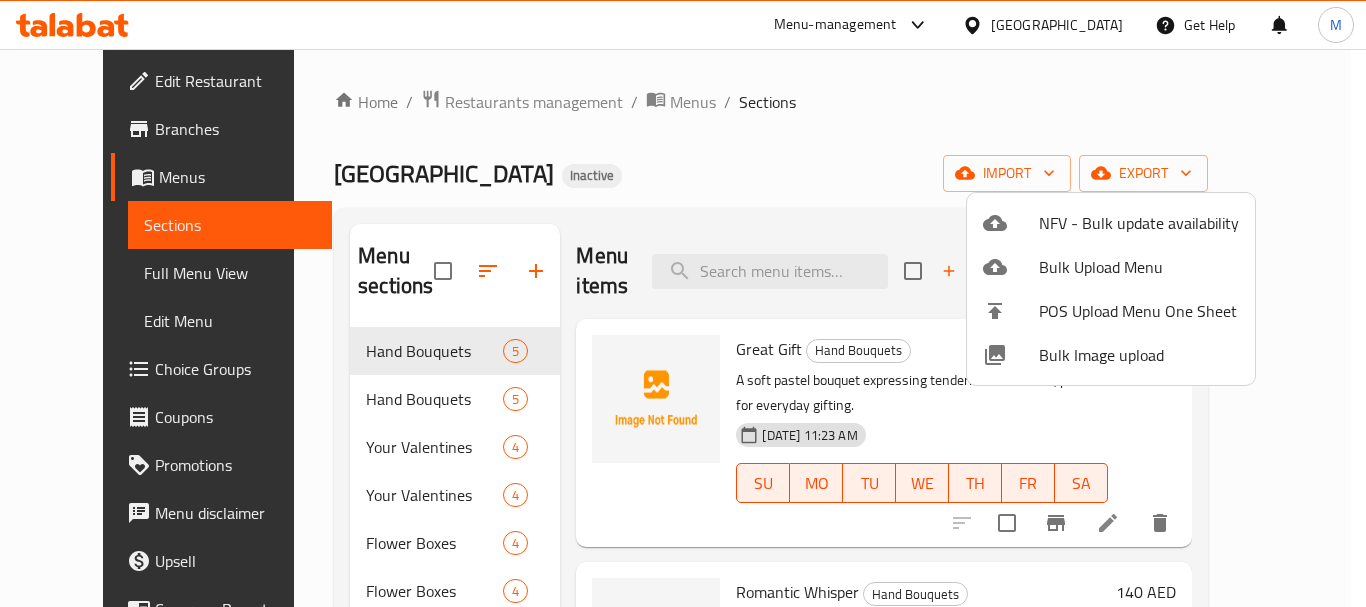 drag, startPoint x: 804, startPoint y: 197, endPoint x: 802, endPoint y: 210, distance: 13.152946 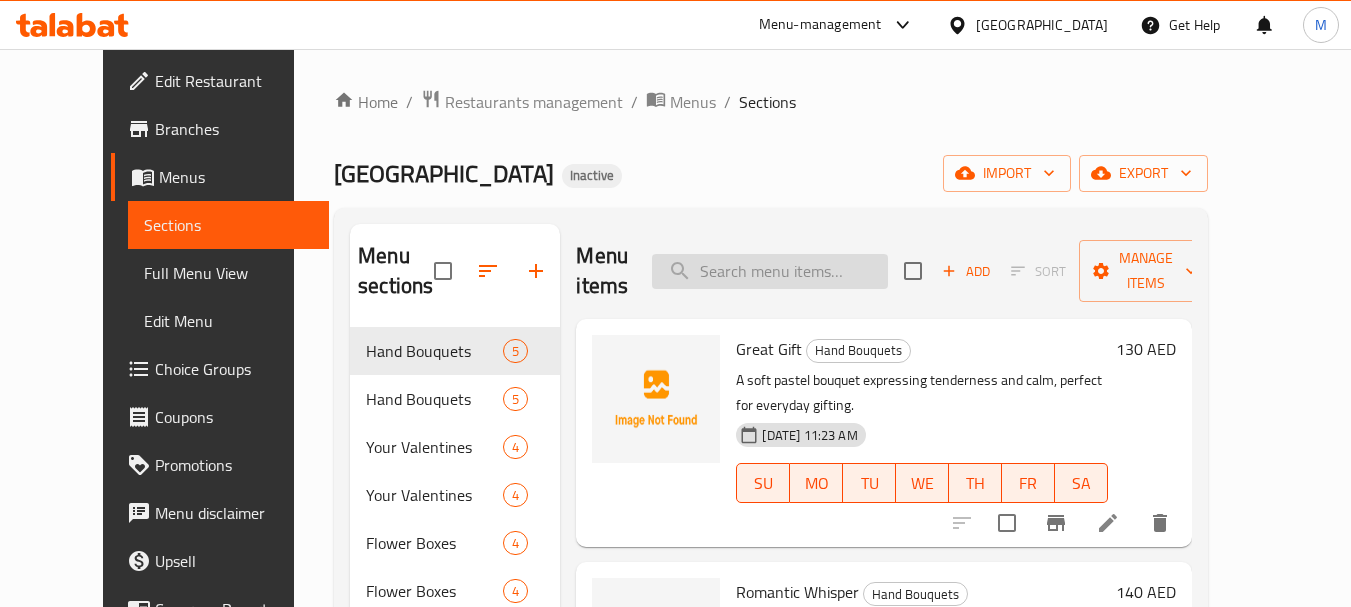 click at bounding box center (770, 271) 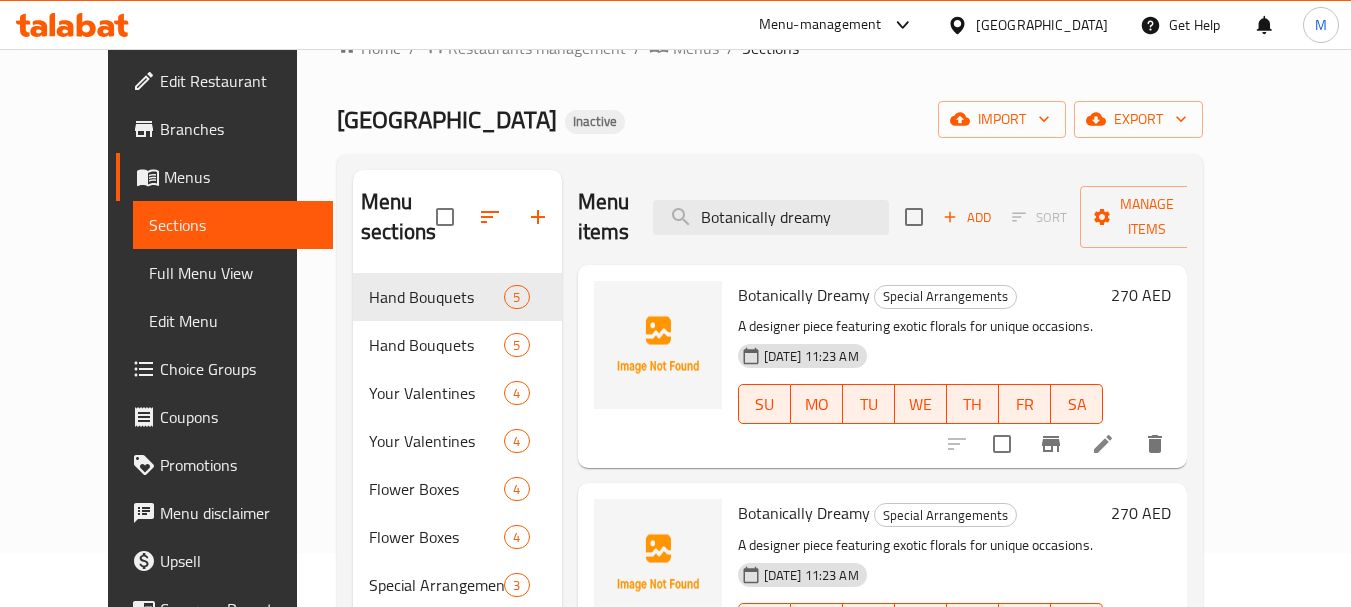 scroll, scrollTop: 0, scrollLeft: 0, axis: both 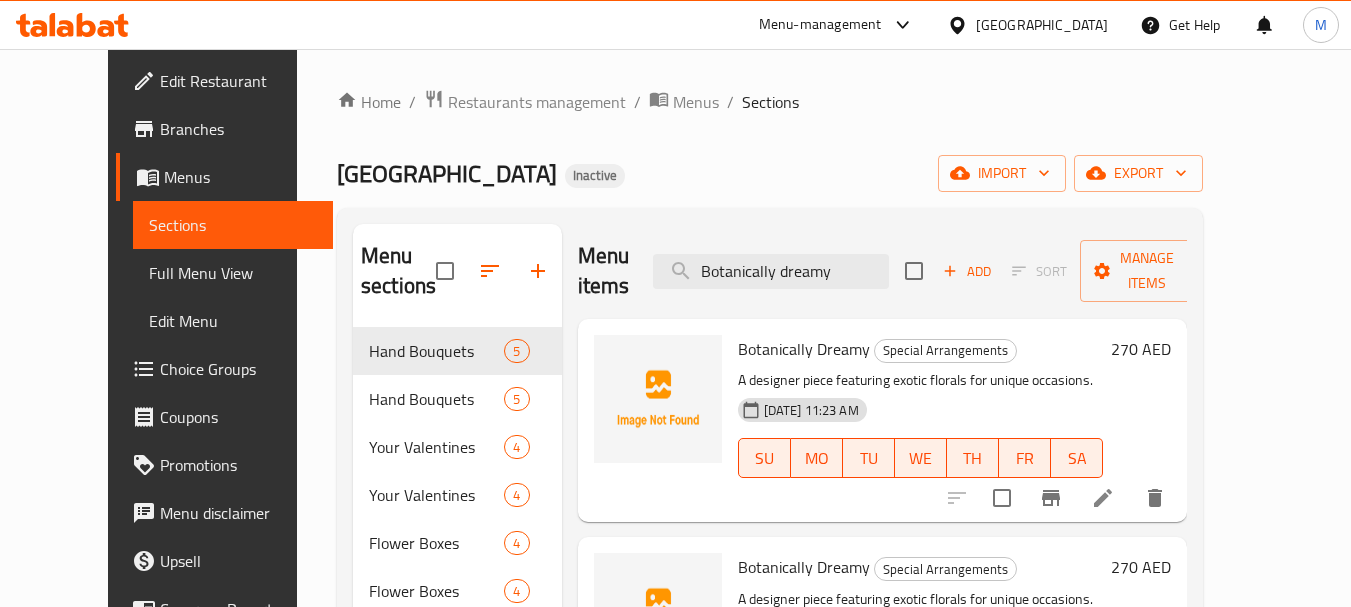 type on "Botanically dreamy" 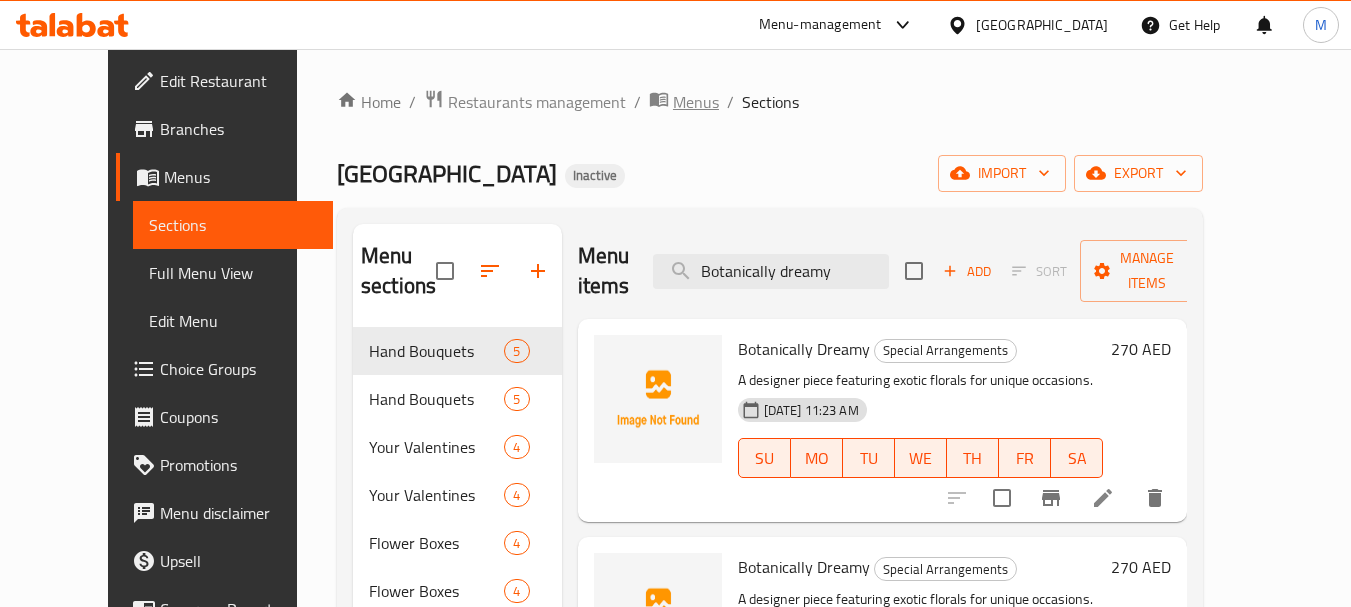 click on "Menus" at bounding box center [696, 102] 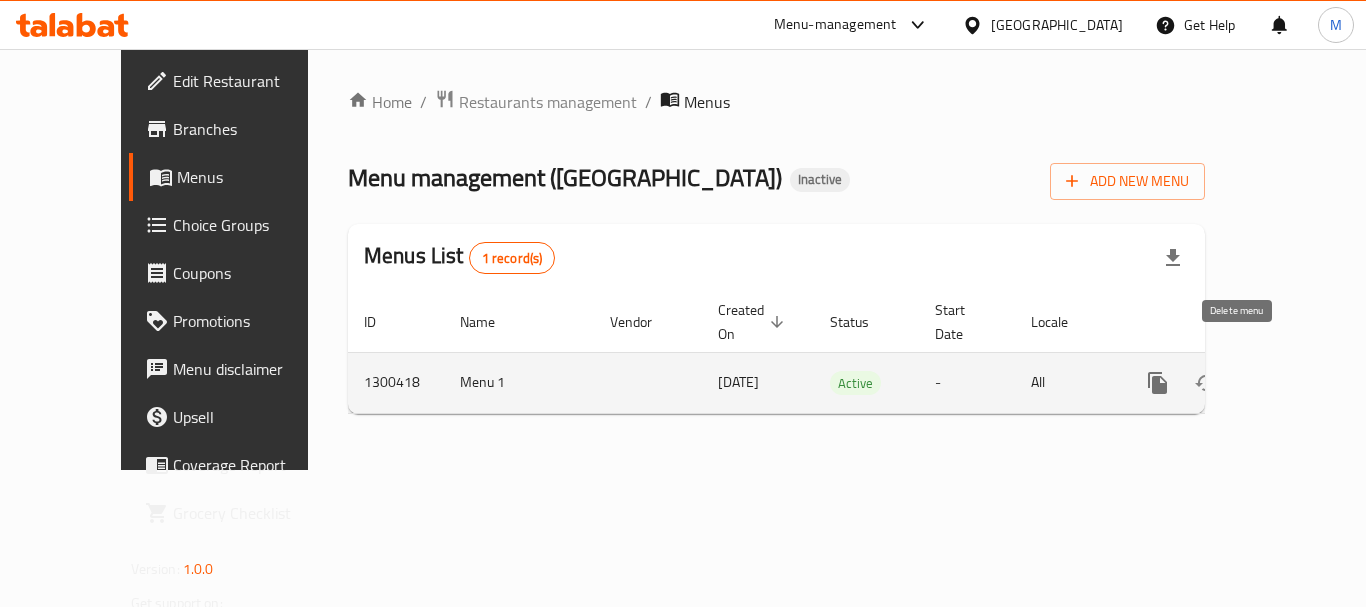 click 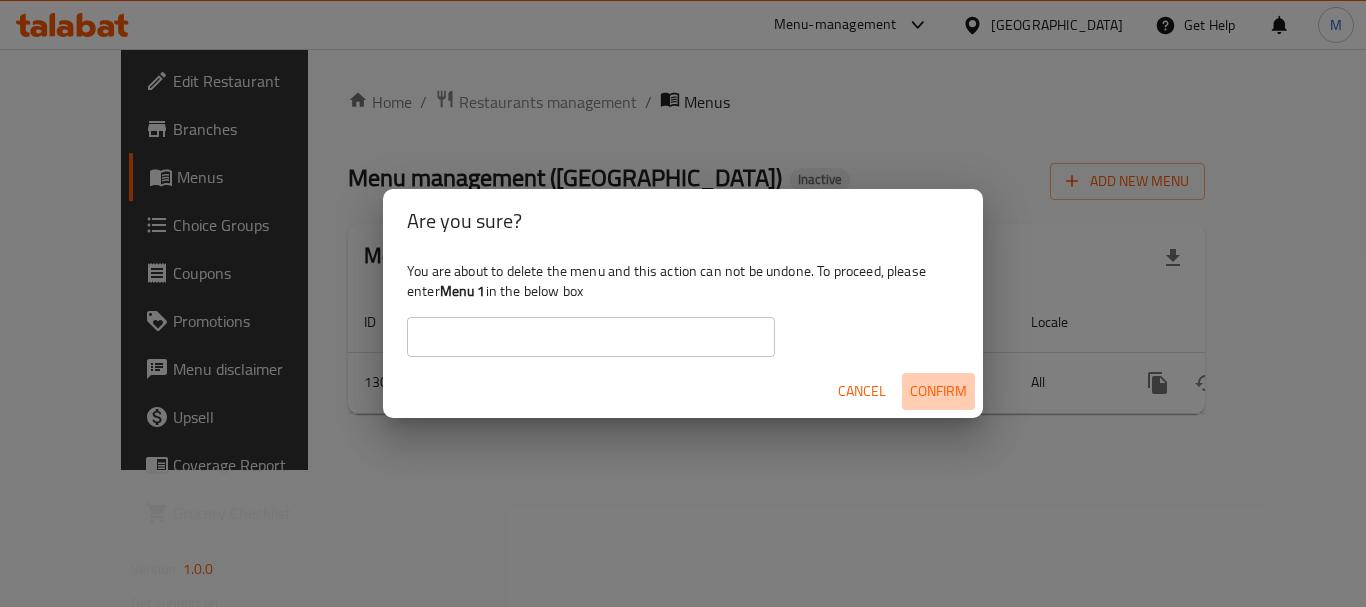 click on "Confirm" at bounding box center [938, 391] 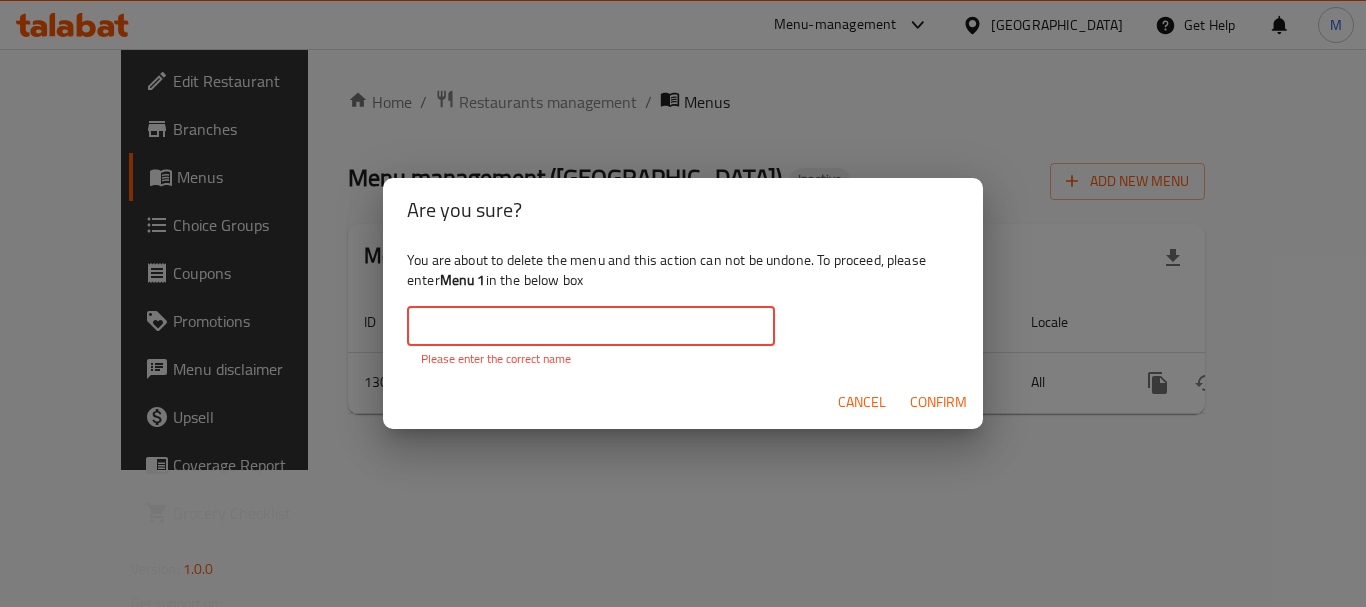 click at bounding box center (591, 326) 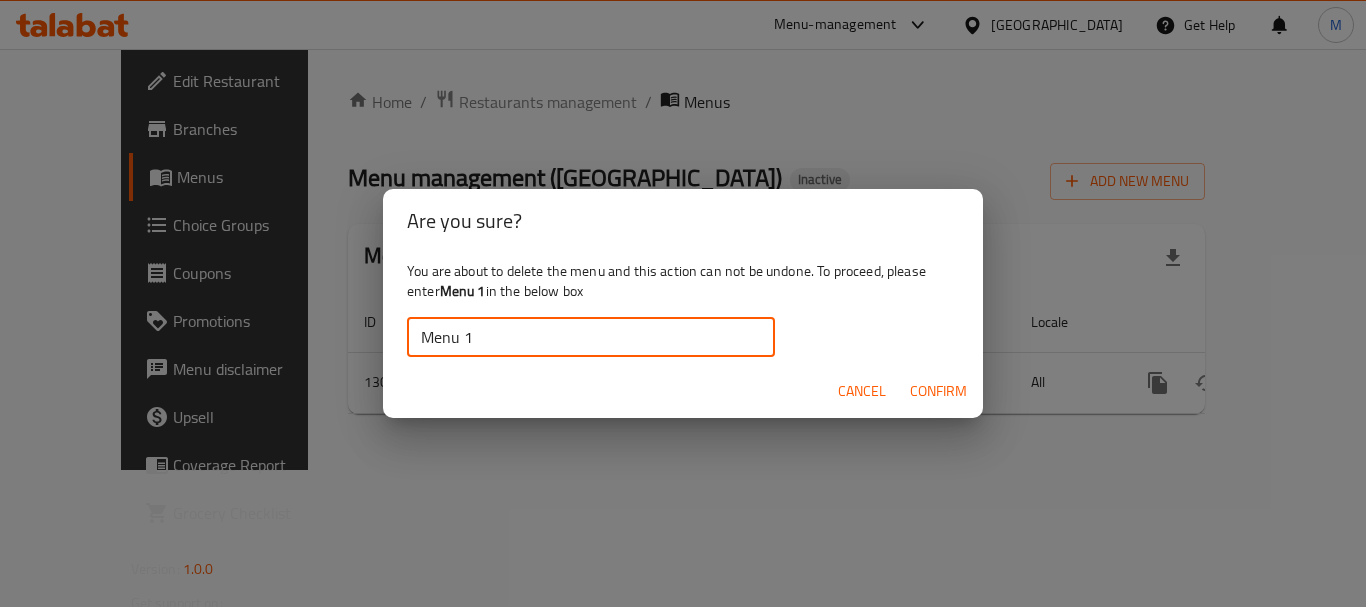 type on "Menu 1" 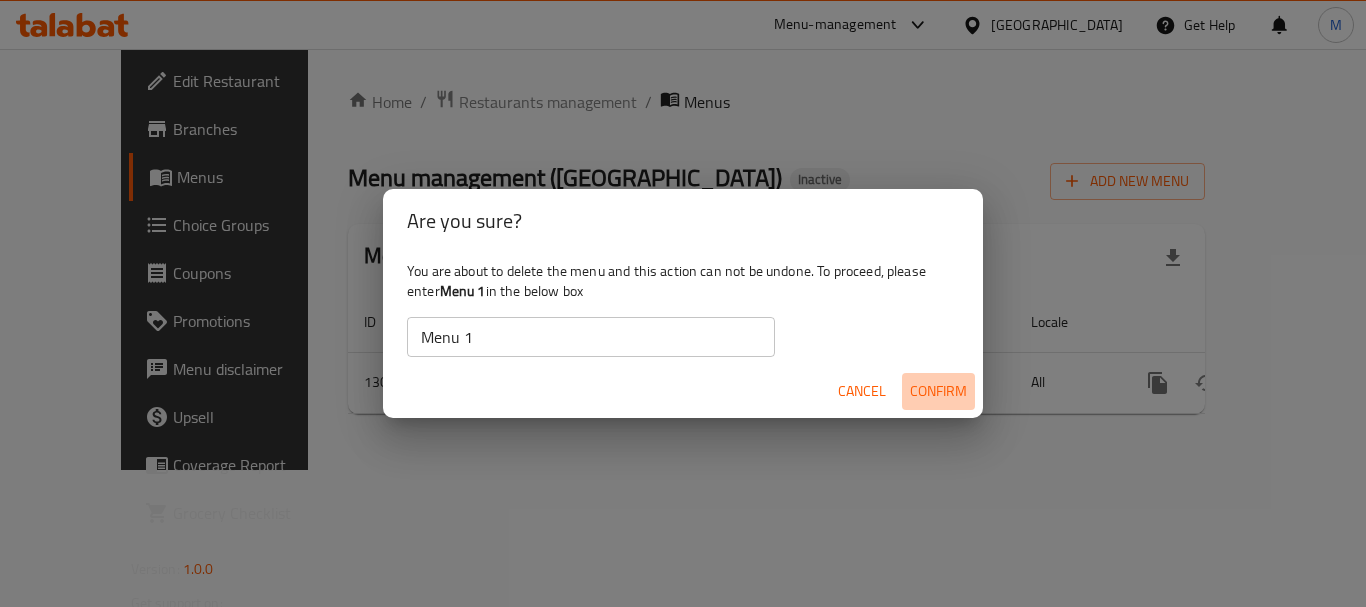 click on "Confirm" at bounding box center (938, 391) 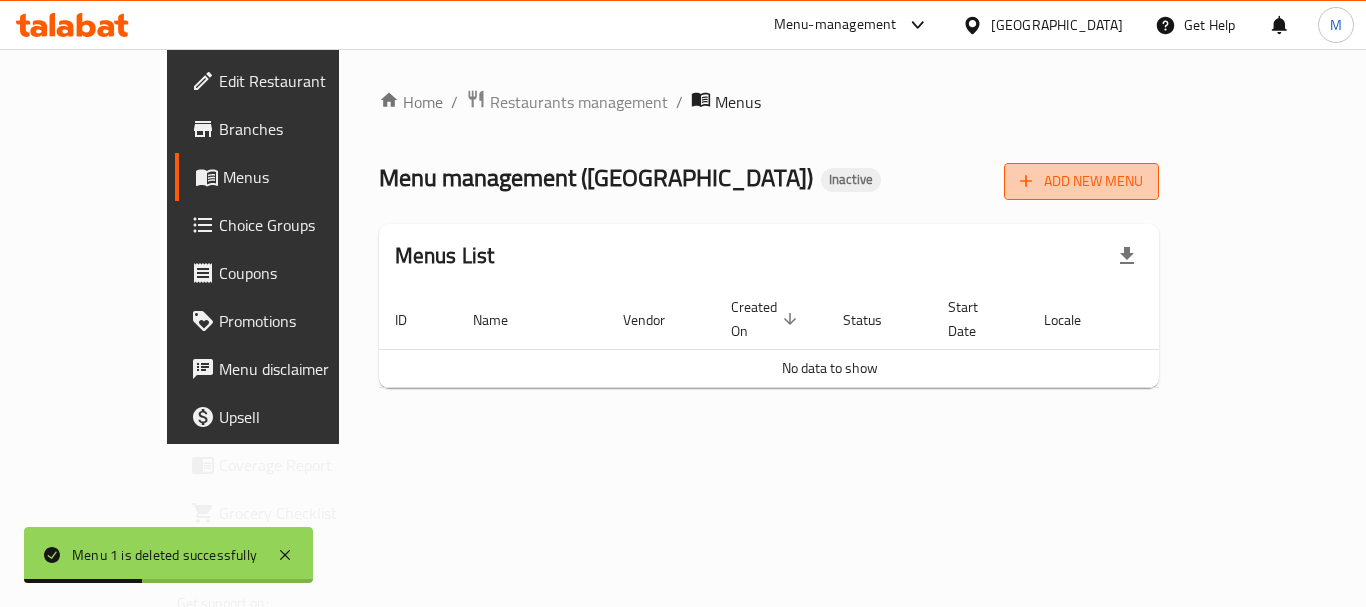 click on "Add New Menu" at bounding box center (1081, 181) 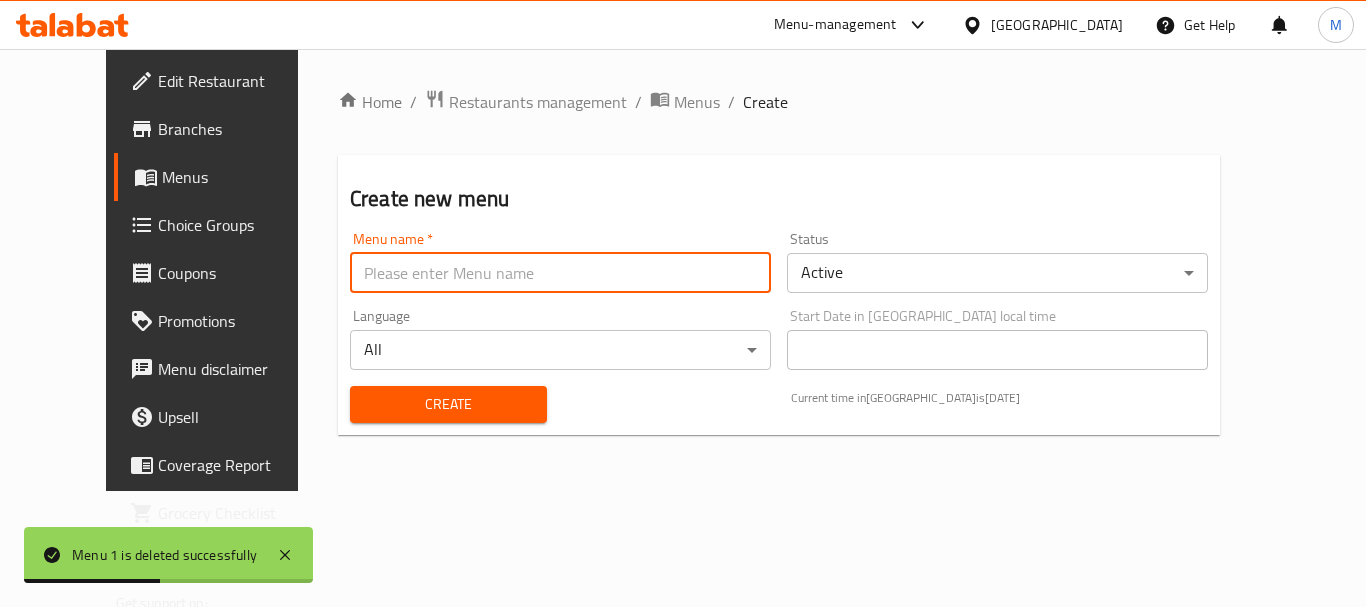 click at bounding box center [560, 273] 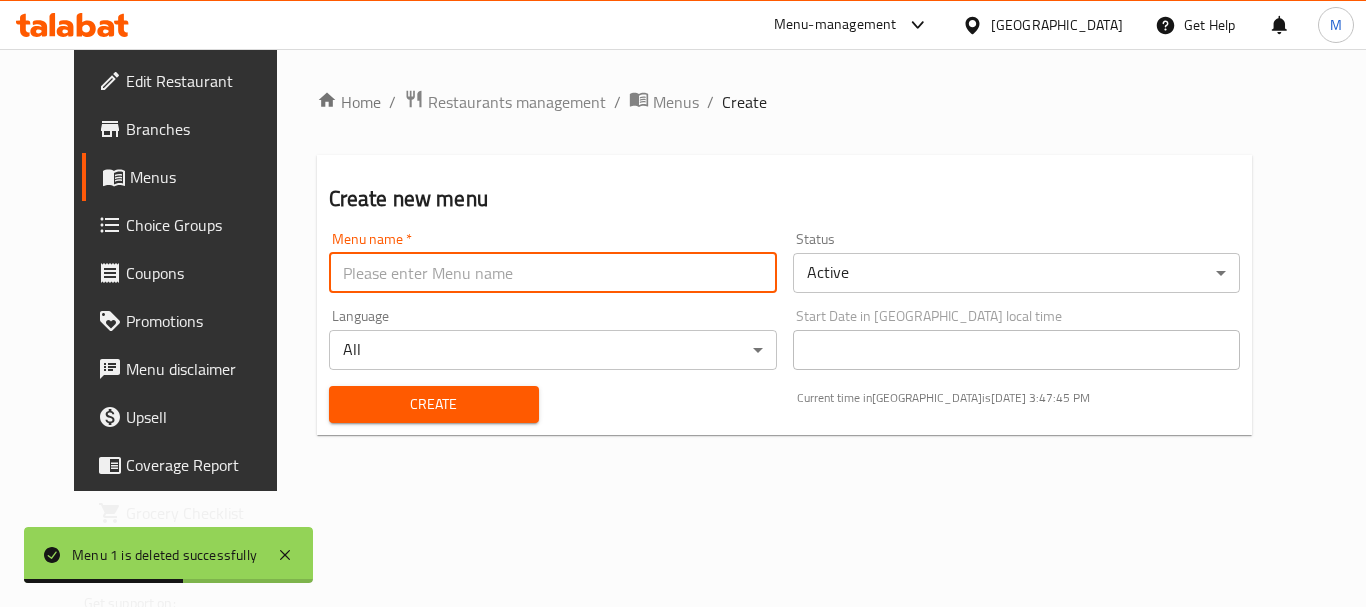 type on "Menu 1" 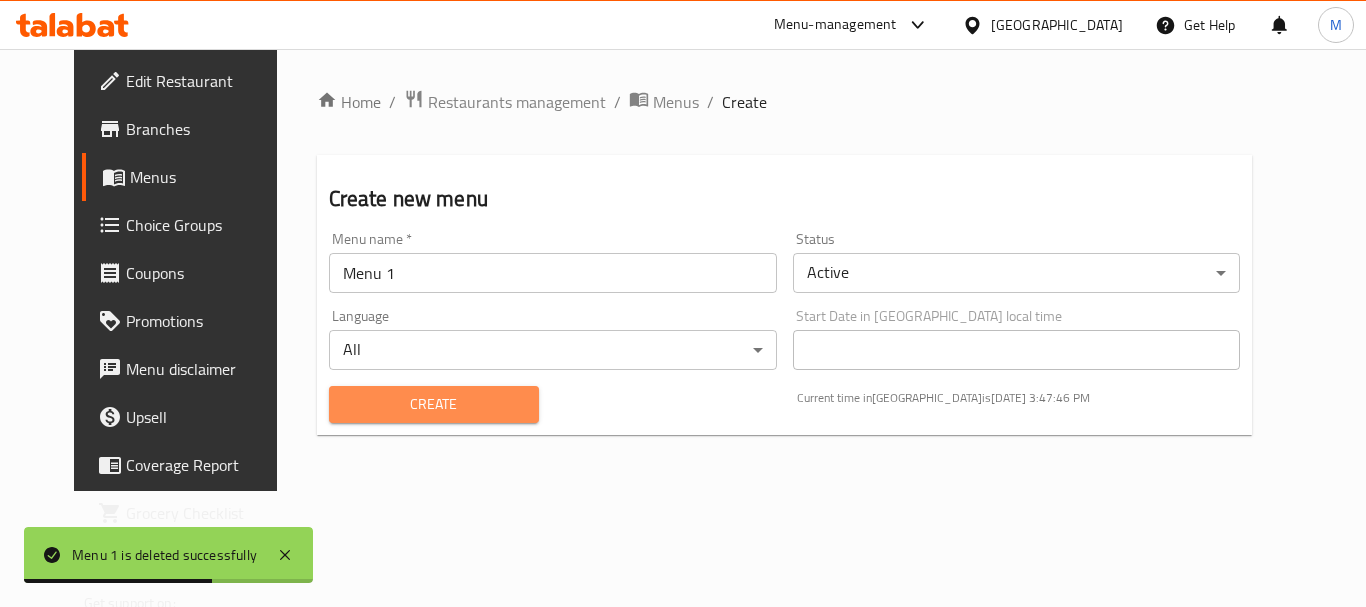 click on "Create" at bounding box center (434, 404) 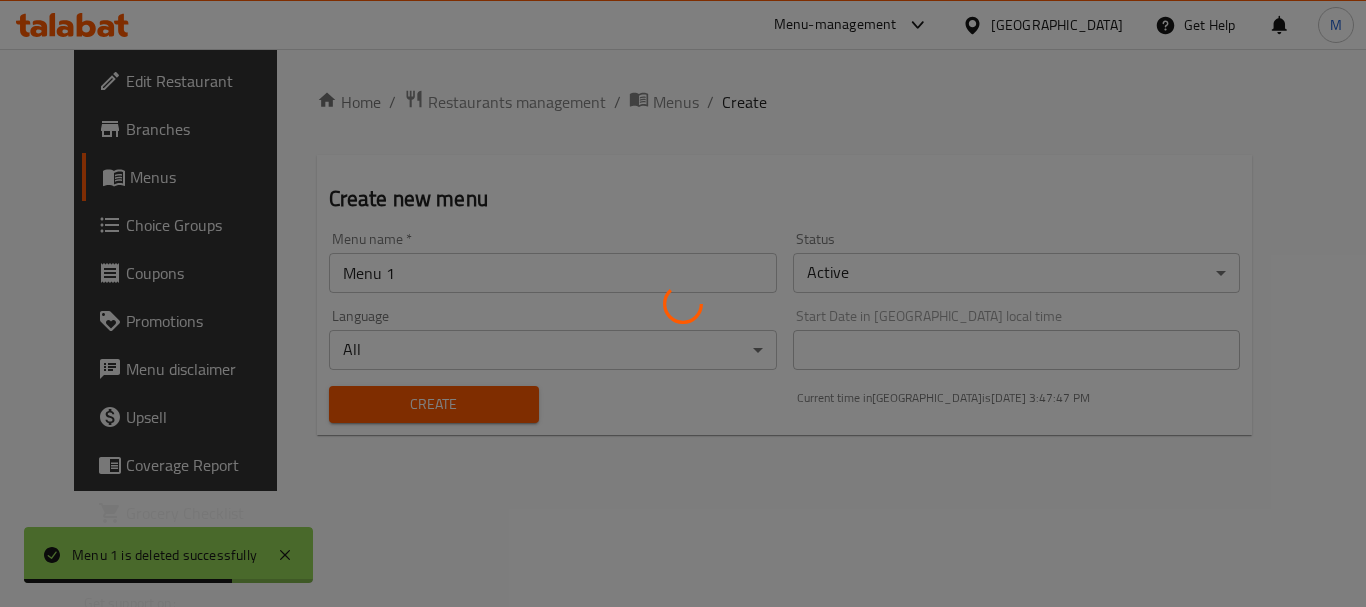type 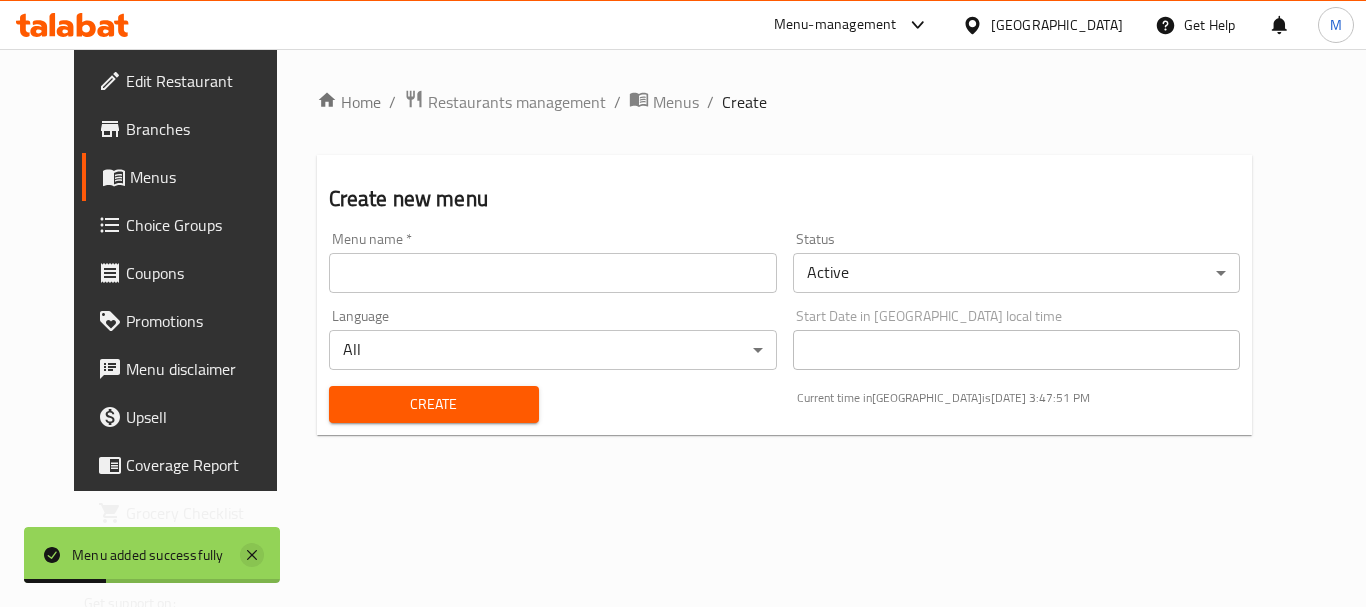 click 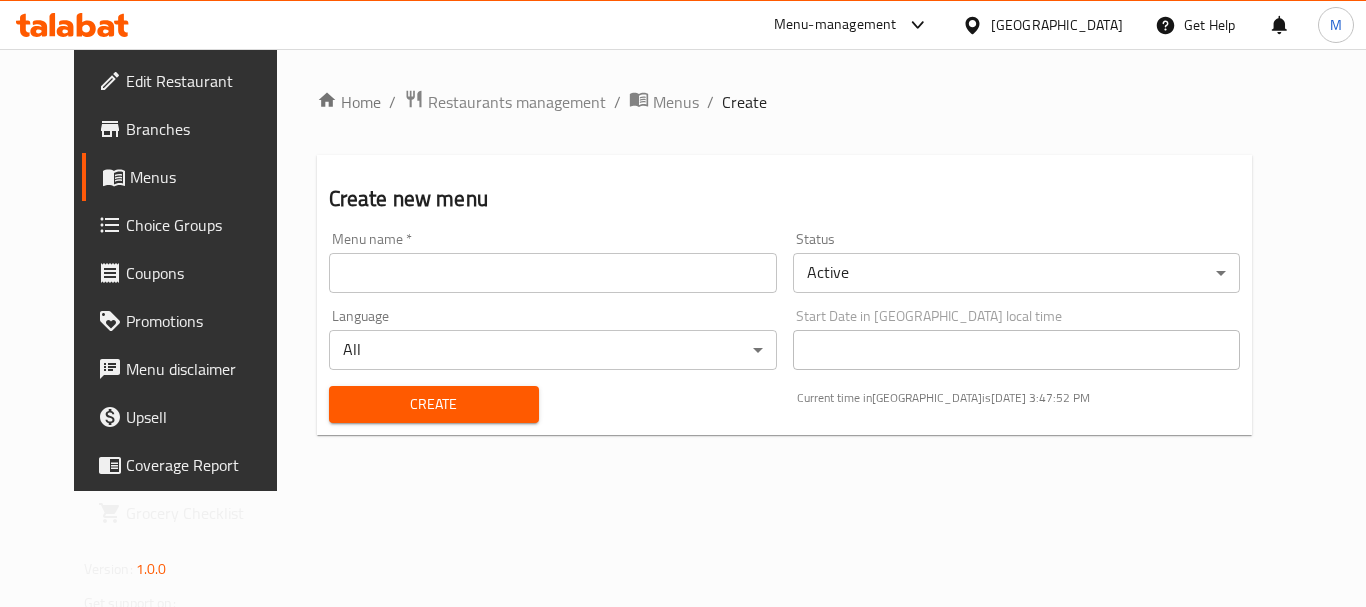 drag, startPoint x: 623, startPoint y: 105, endPoint x: 686, endPoint y: 138, distance: 71.11962 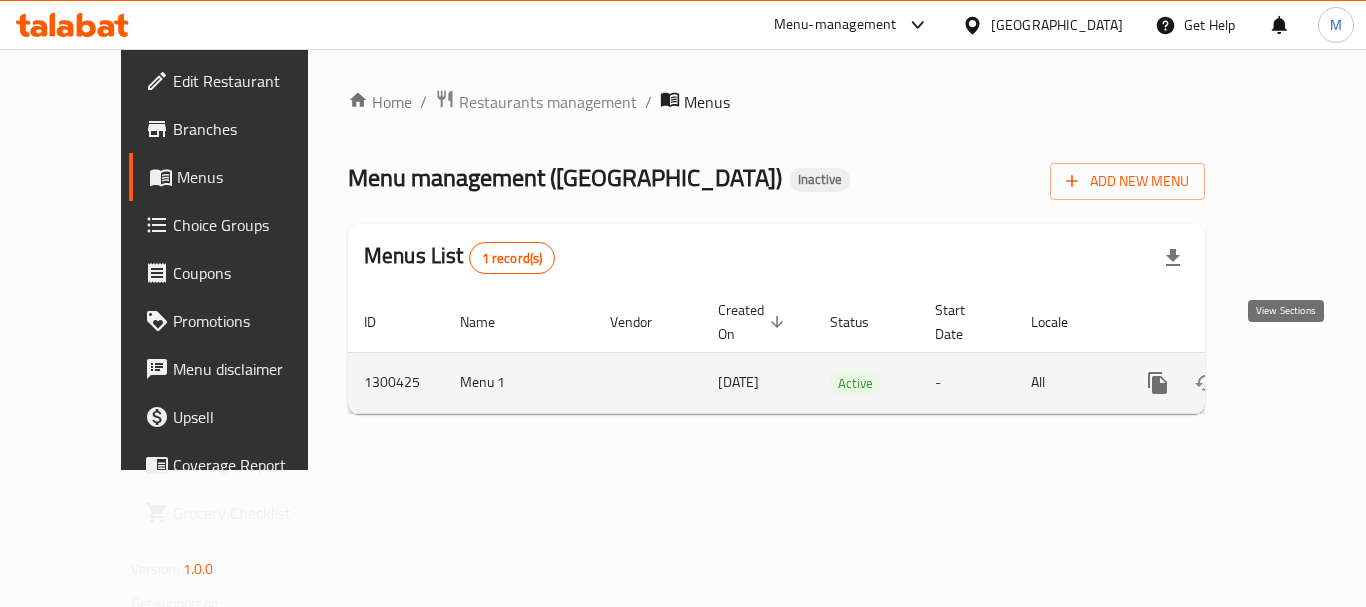 click 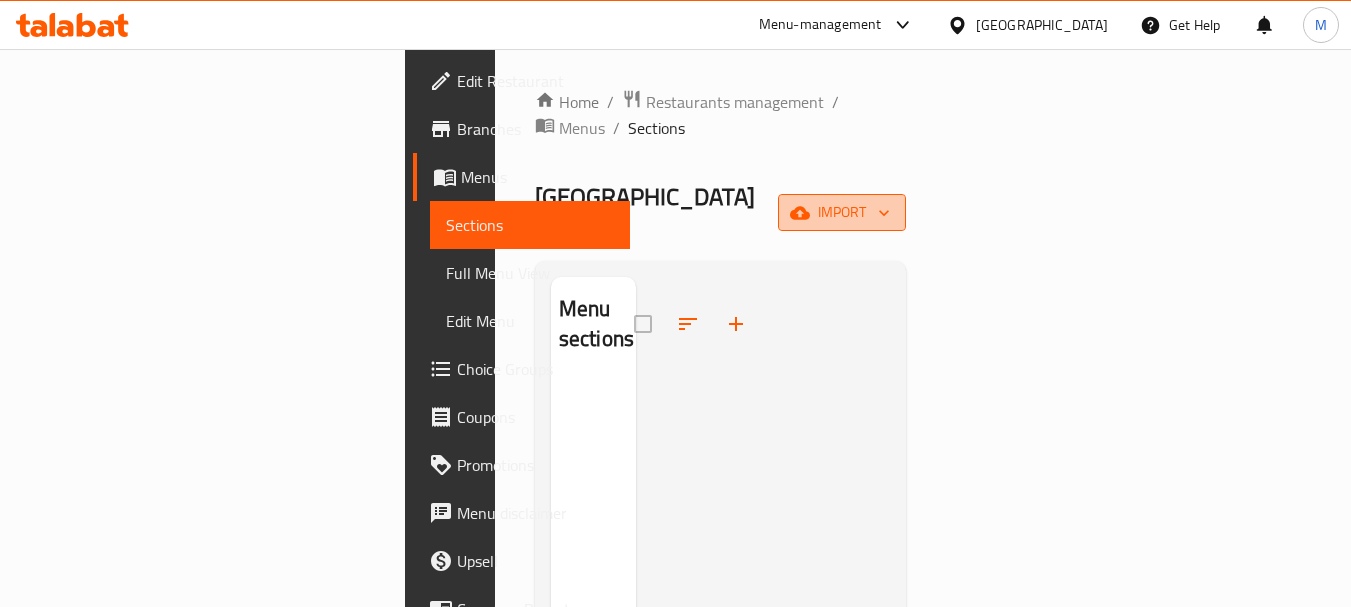 click on "import" at bounding box center [842, 212] 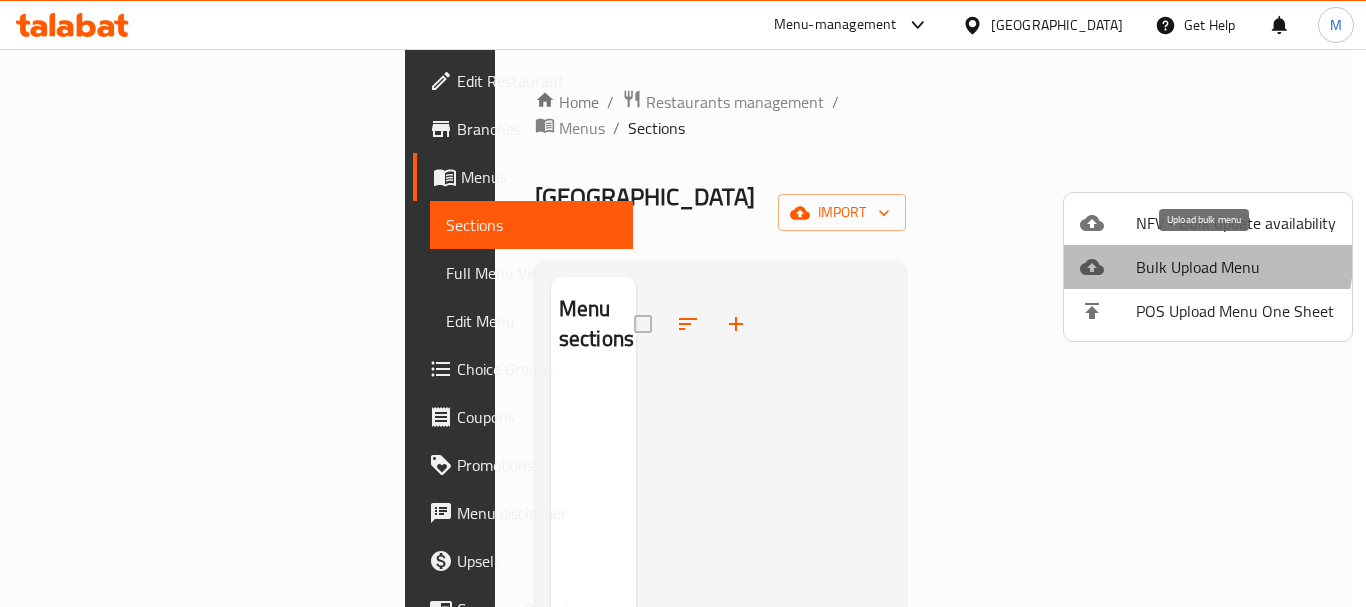 click on "Bulk Upload Menu" at bounding box center [1236, 267] 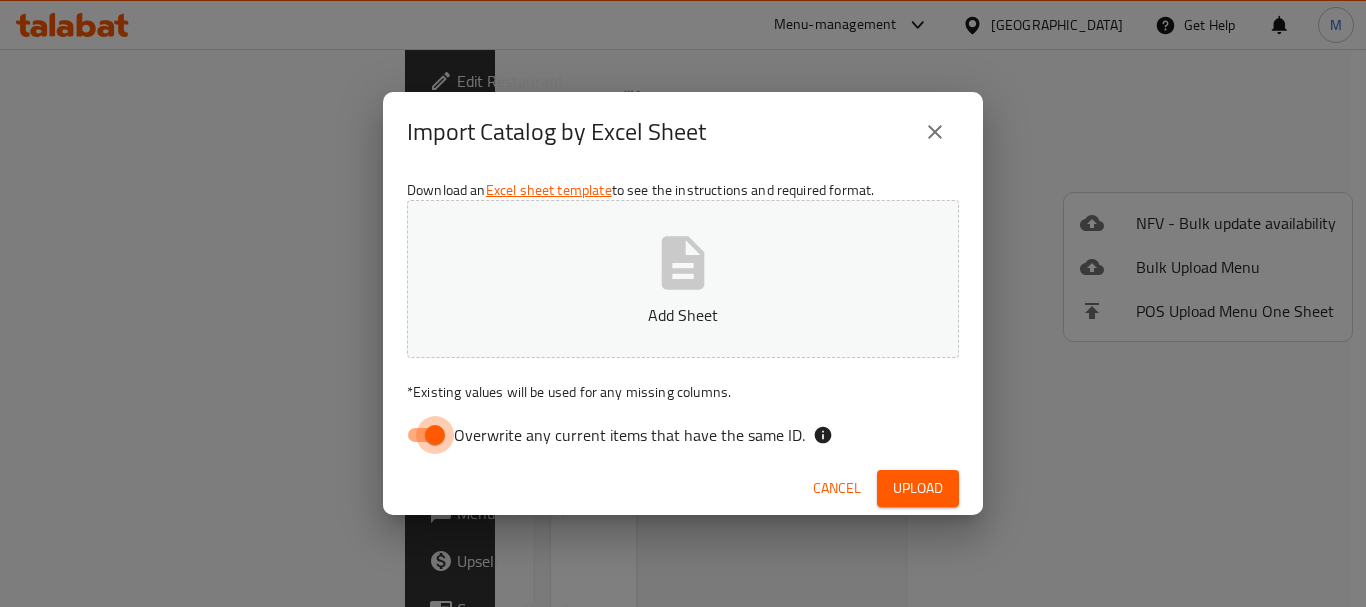click on "Overwrite any current items that have the same ID." at bounding box center (435, 435) 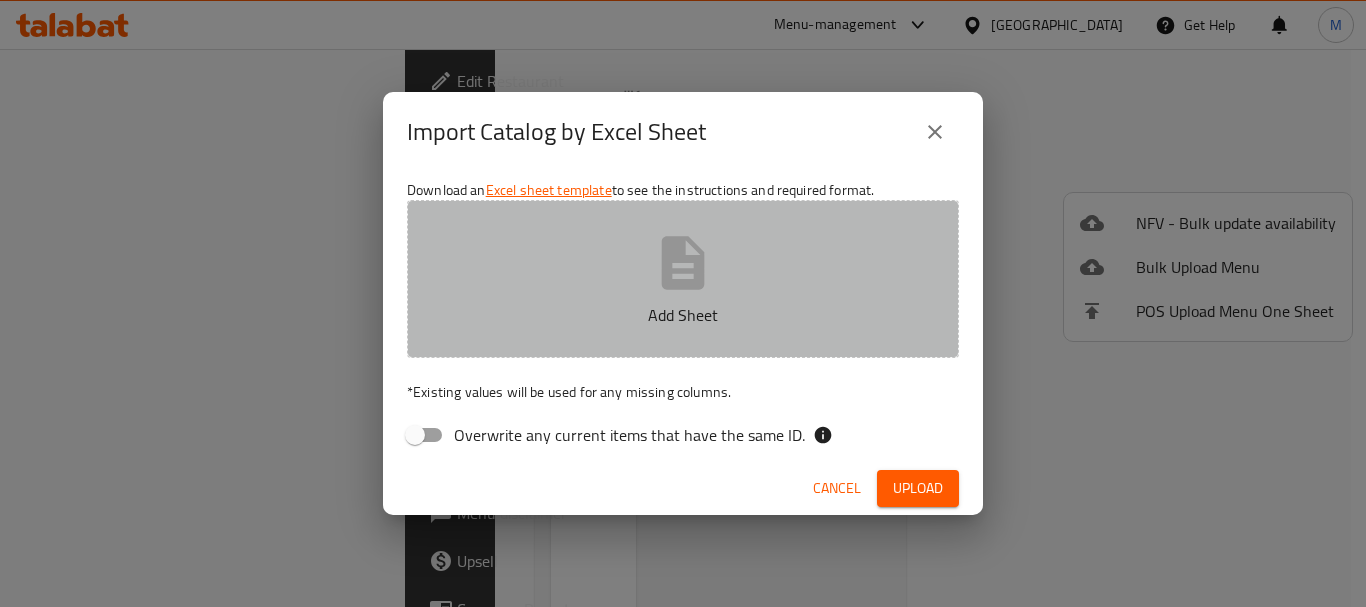 click on "Add Sheet" at bounding box center [683, 279] 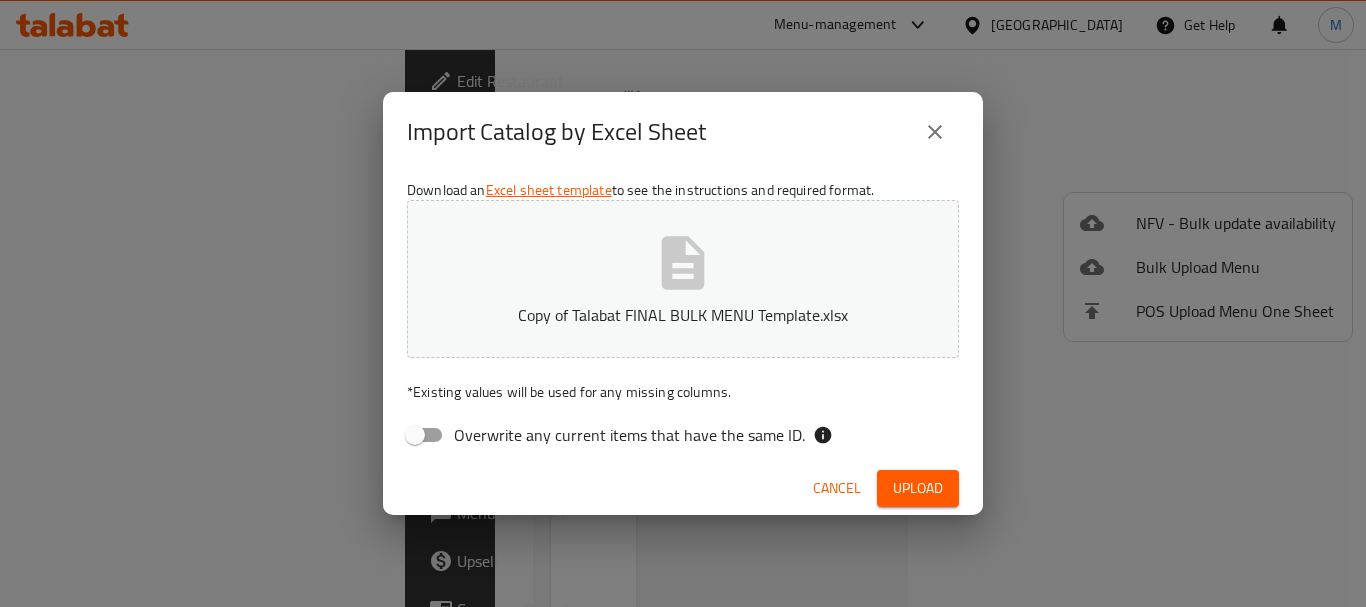 click on "Upload" at bounding box center (918, 488) 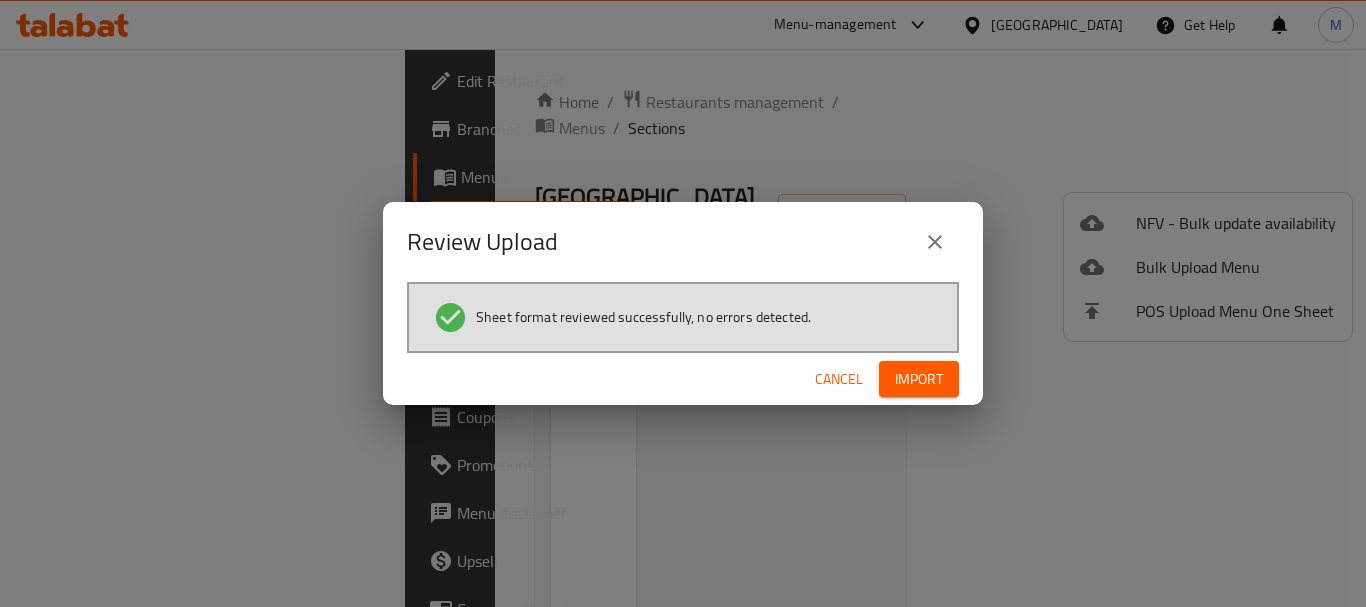 click on "Cancel Import" at bounding box center (683, 379) 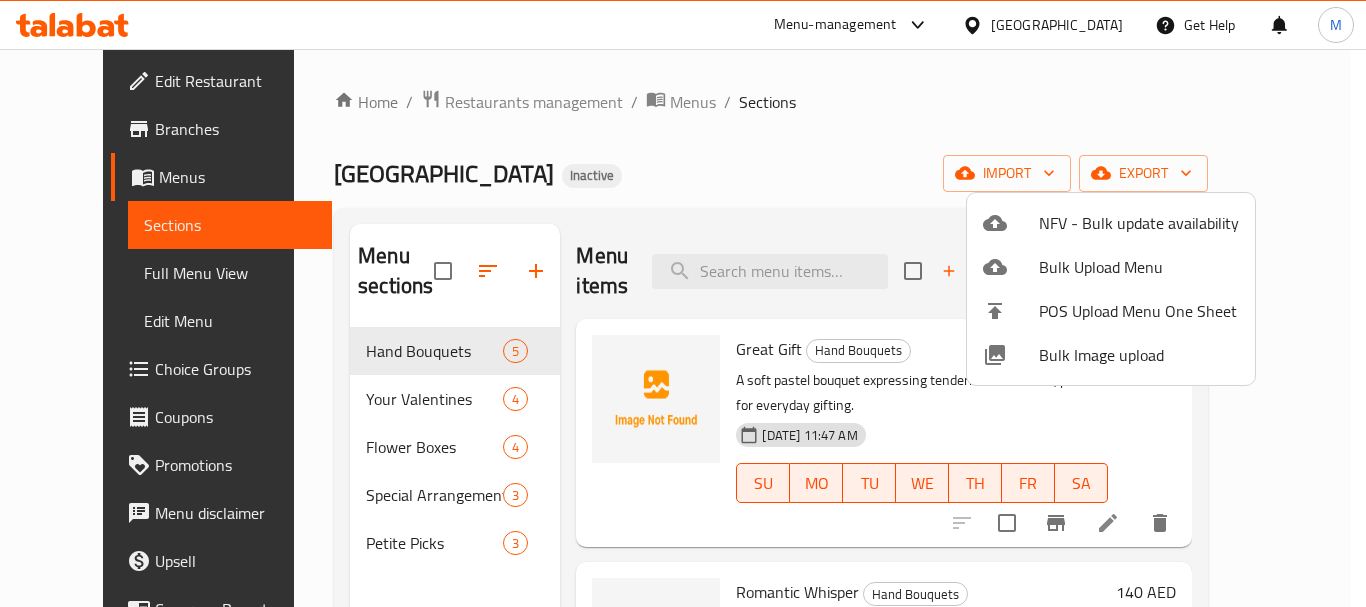 click at bounding box center [683, 303] 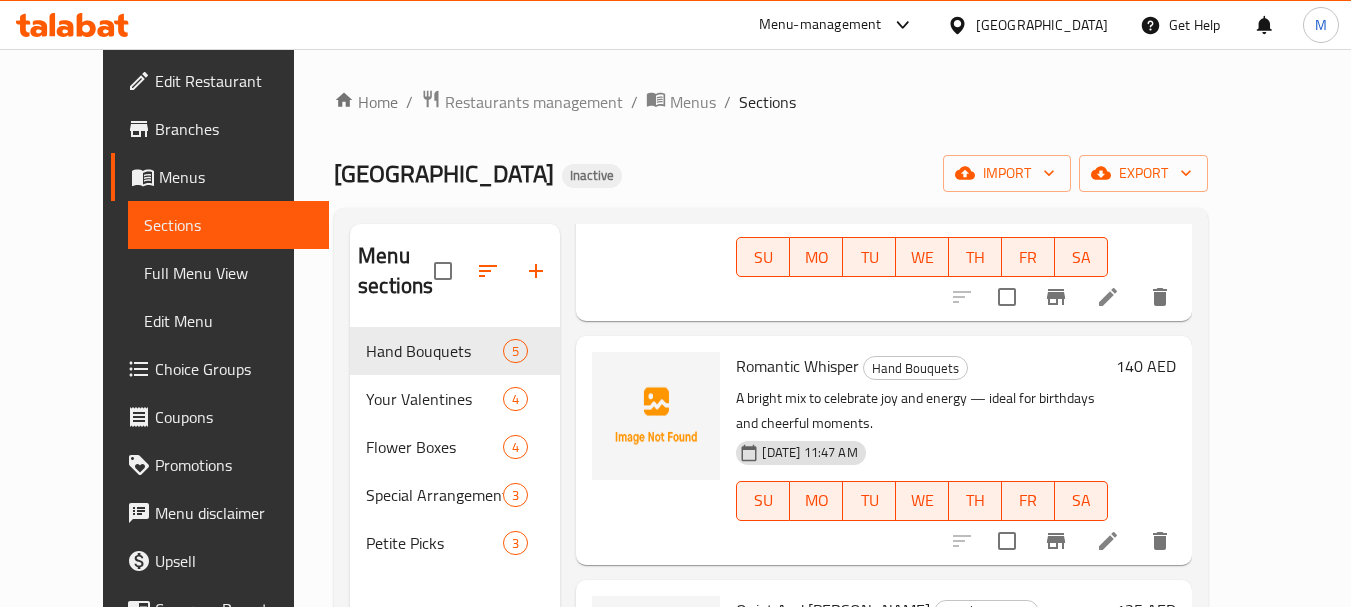 scroll, scrollTop: 300, scrollLeft: 0, axis: vertical 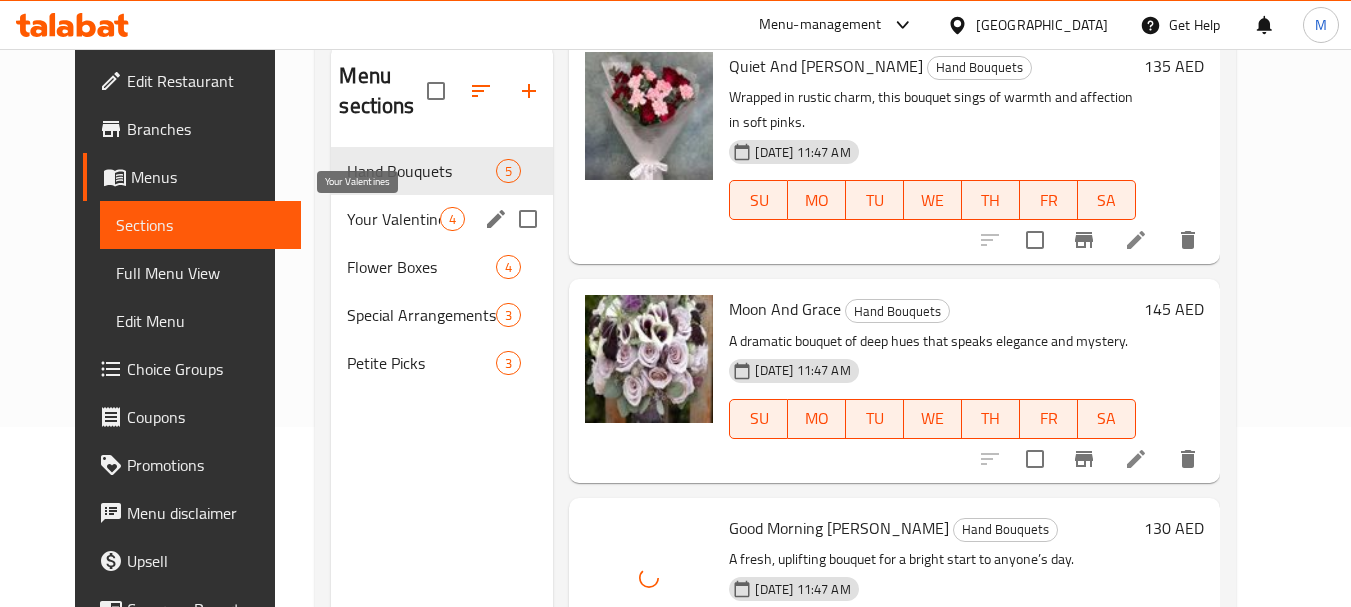 click on "Your Valentines" at bounding box center [393, 219] 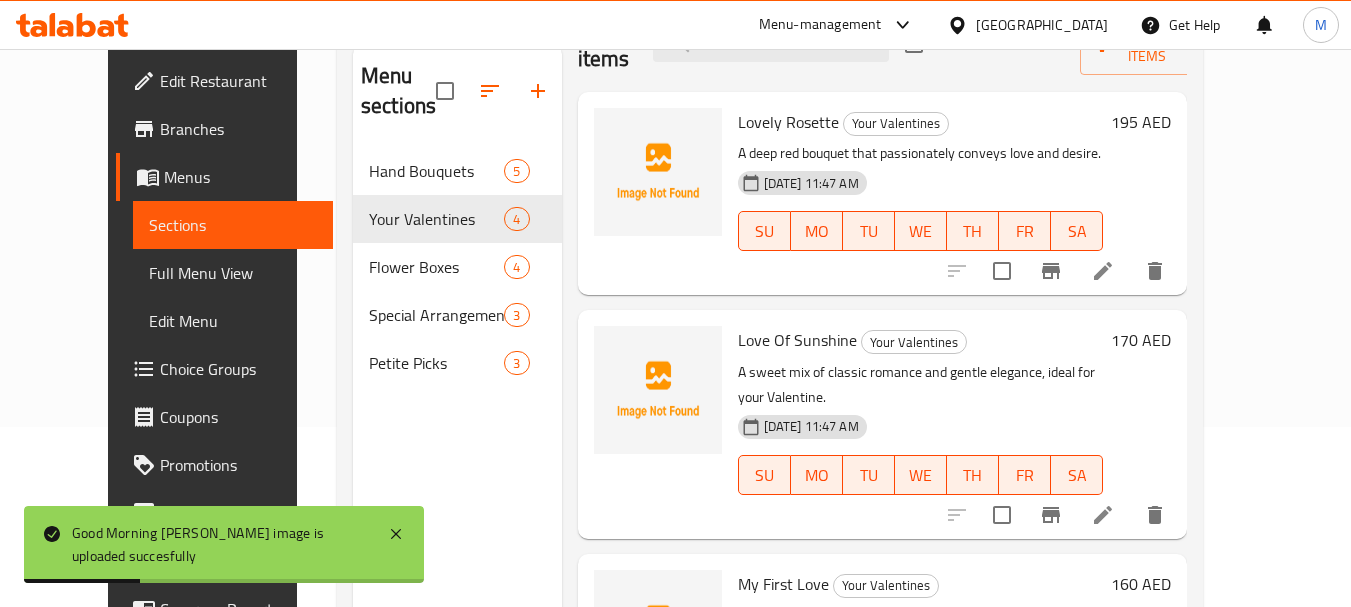 scroll, scrollTop: 0, scrollLeft: 0, axis: both 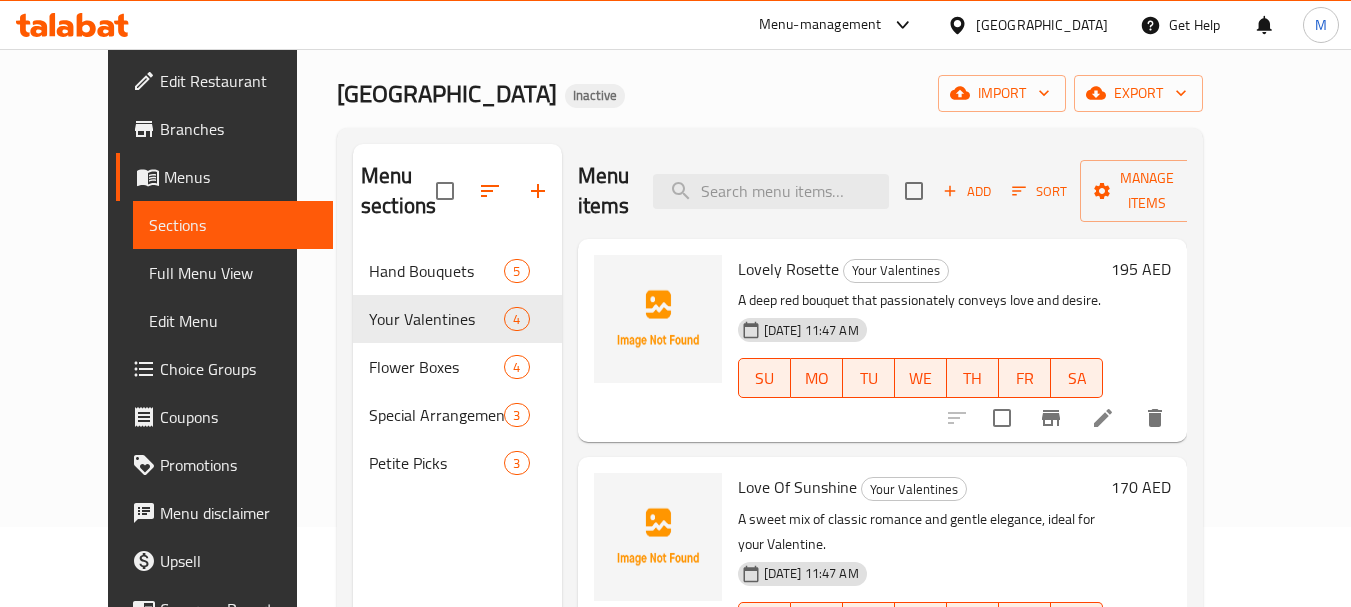 click on "Menu sections Hand Bouquets 5 Your Valentines 4 Flower Boxes 4 Special Arrangements 3 Petite Picks 3 Menu items Add Sort Manage items Lovely Rosette   Your Valentines A deep red bouquet that passionately conveys love and desire. 15-07-2025 11:47 AM SU MO TU WE TH FR SA 195   AED Love Of Sunshine   Your Valentines A sweet mix of classic romance and gentle elegance, ideal for your Valentine. 15-07-2025 11:47 AM SU MO TU WE TH FR SA 170   AED My First Love   Your Valentines Soft pink and white blooms to capture the fluttering charm of a first love. 15-07-2025 11:47 AM SU MO TU WE TH FR SA 160   AED Sweetheart Special   Your Valentines Whimsical and delicate — for the one who makes your heart skip. 15-07-2025 11:47 AM SU MO TU WE TH FR SA 145   AED" at bounding box center (770, 447) 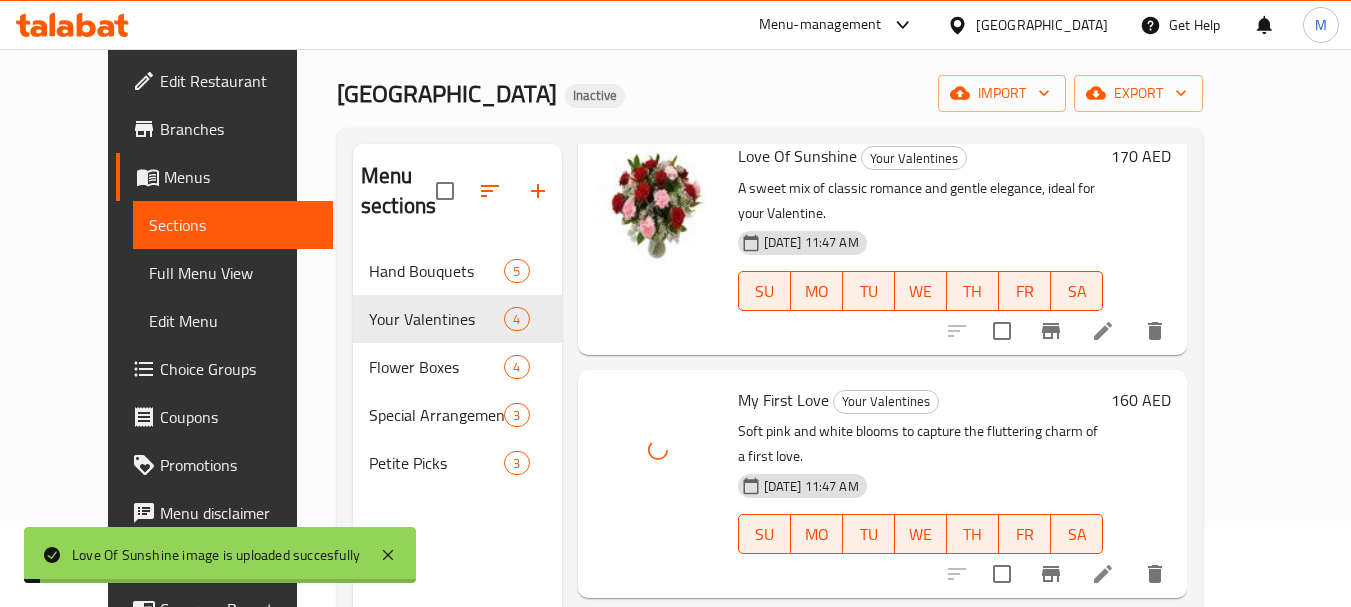scroll, scrollTop: 347, scrollLeft: 0, axis: vertical 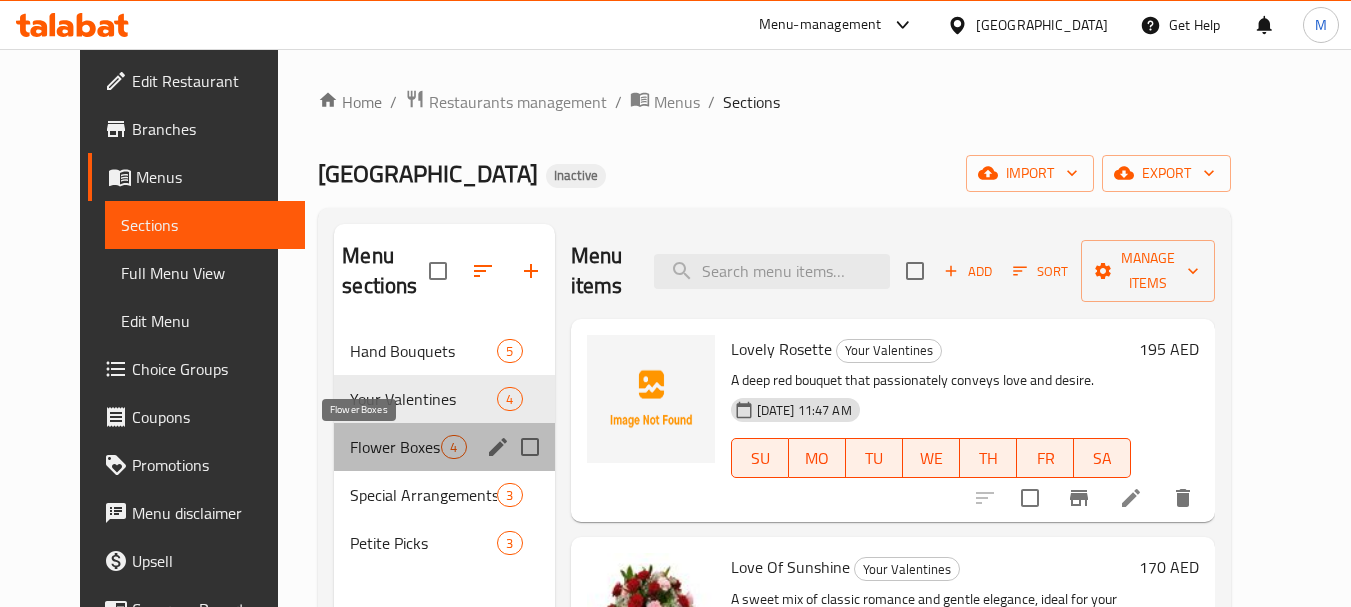 click on "Flower Boxes" at bounding box center [395, 447] 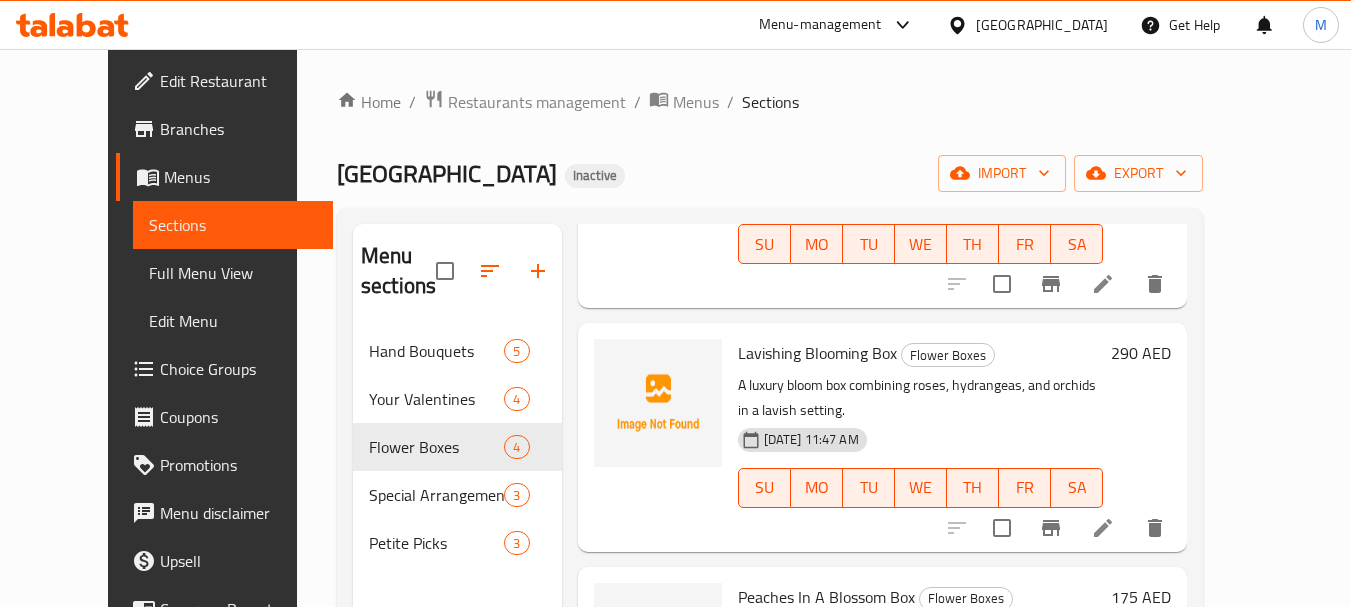 scroll, scrollTop: 300, scrollLeft: 0, axis: vertical 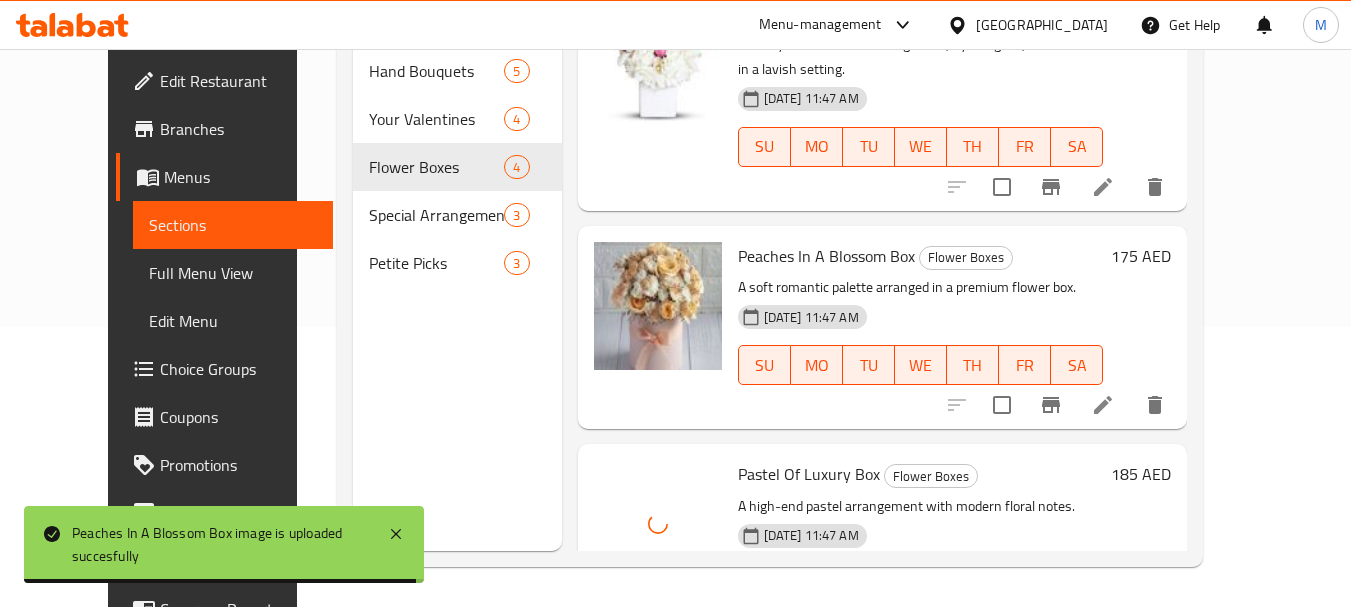 click on "Menu sections Hand Bouquets 5 Your Valentines 4 Flower Boxes 4 Special Arrangements 3 Petite Picks 3" at bounding box center [457, 247] 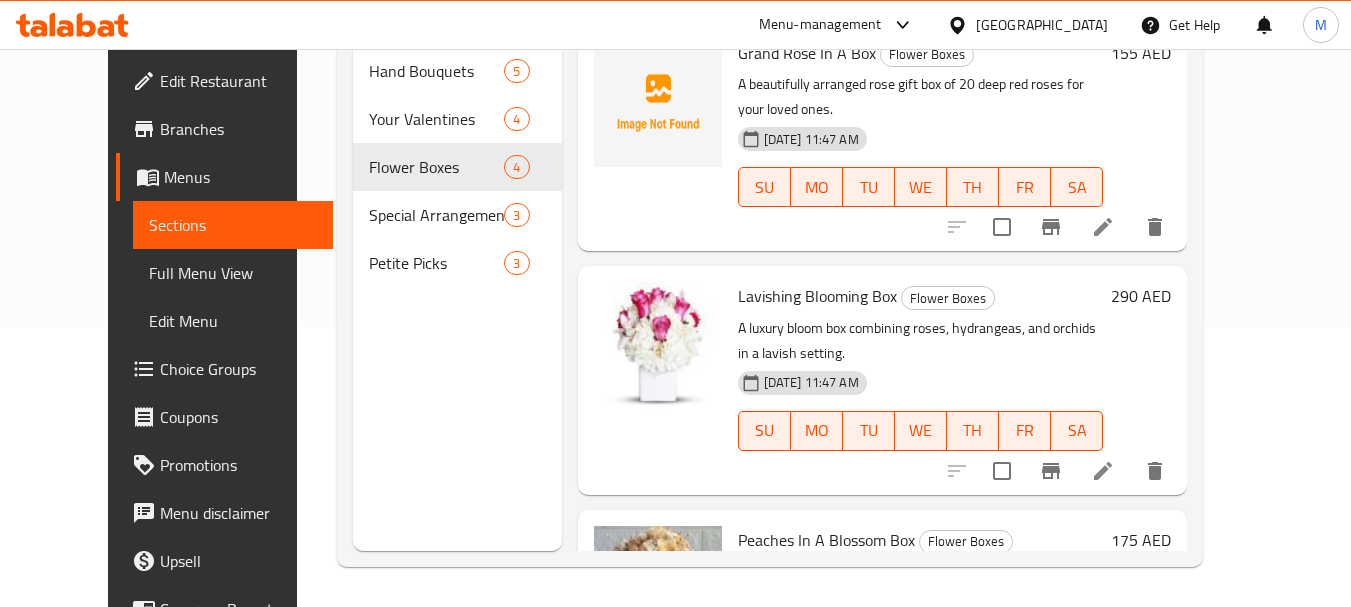 scroll, scrollTop: 0, scrollLeft: 0, axis: both 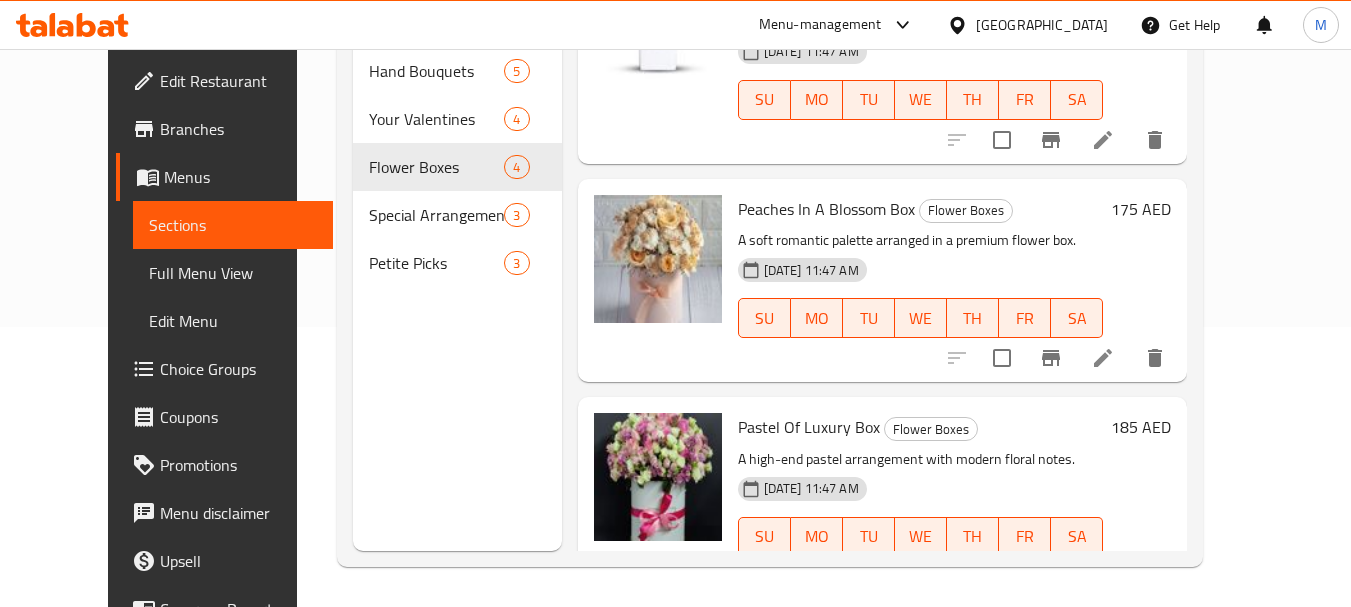 click on "Pastel Of Luxury Box" at bounding box center (809, 427) 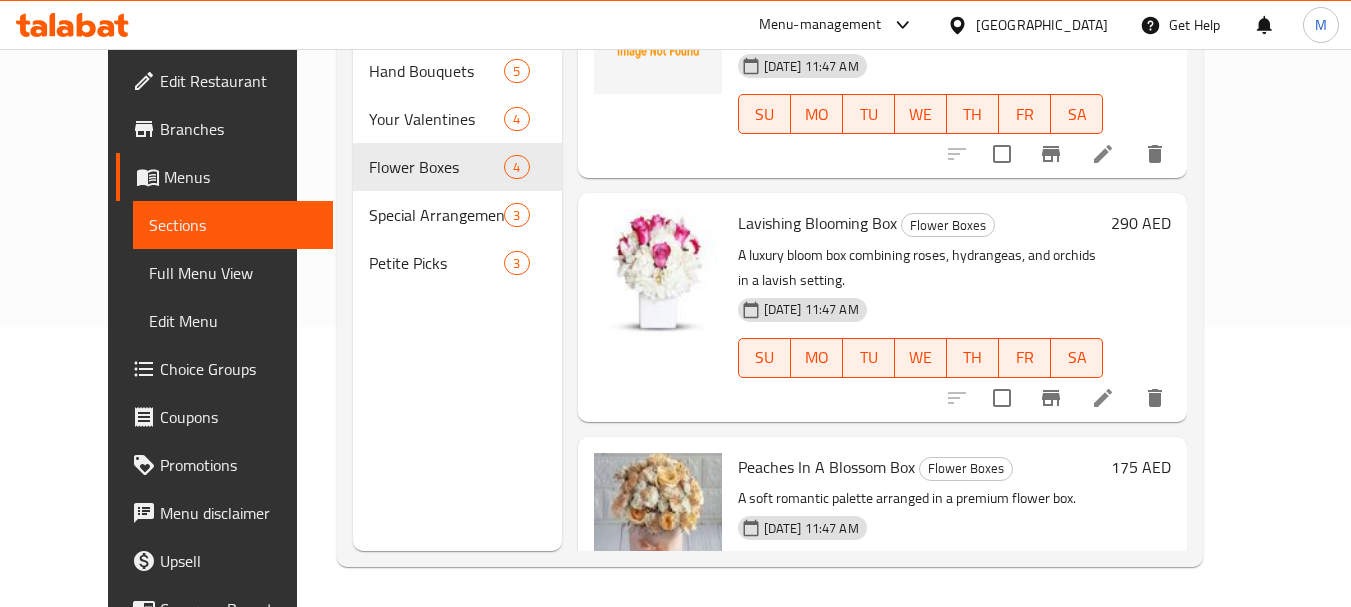 scroll, scrollTop: 0, scrollLeft: 0, axis: both 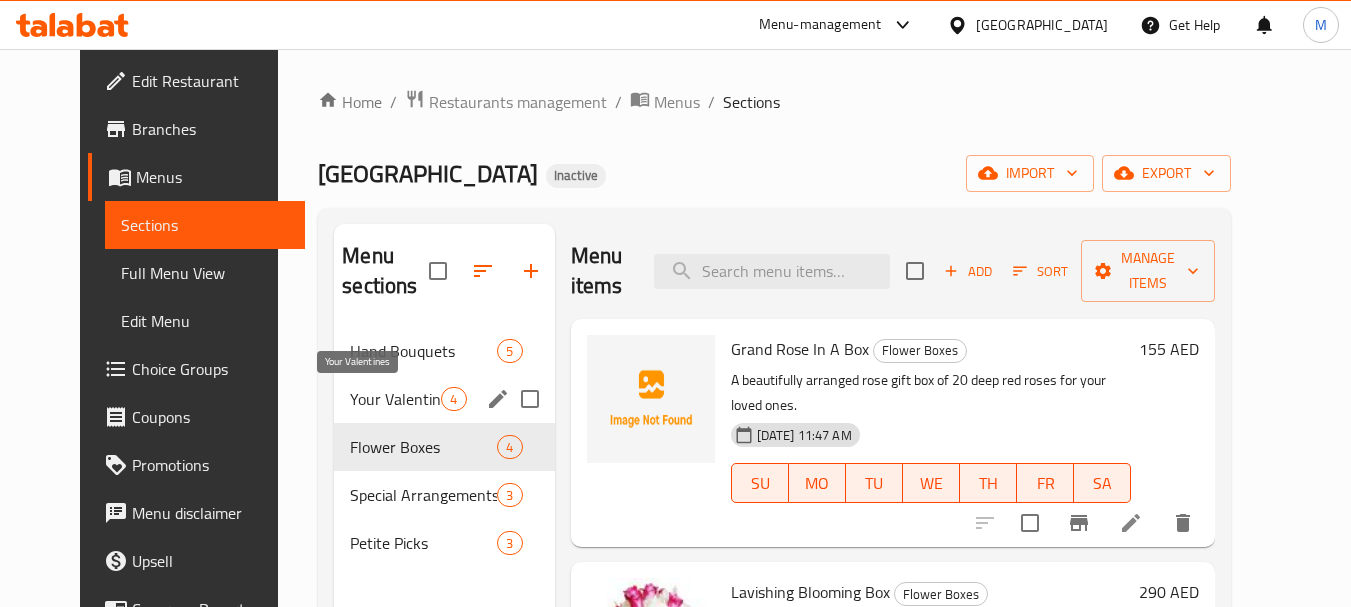 click on "Your Valentines" at bounding box center [395, 399] 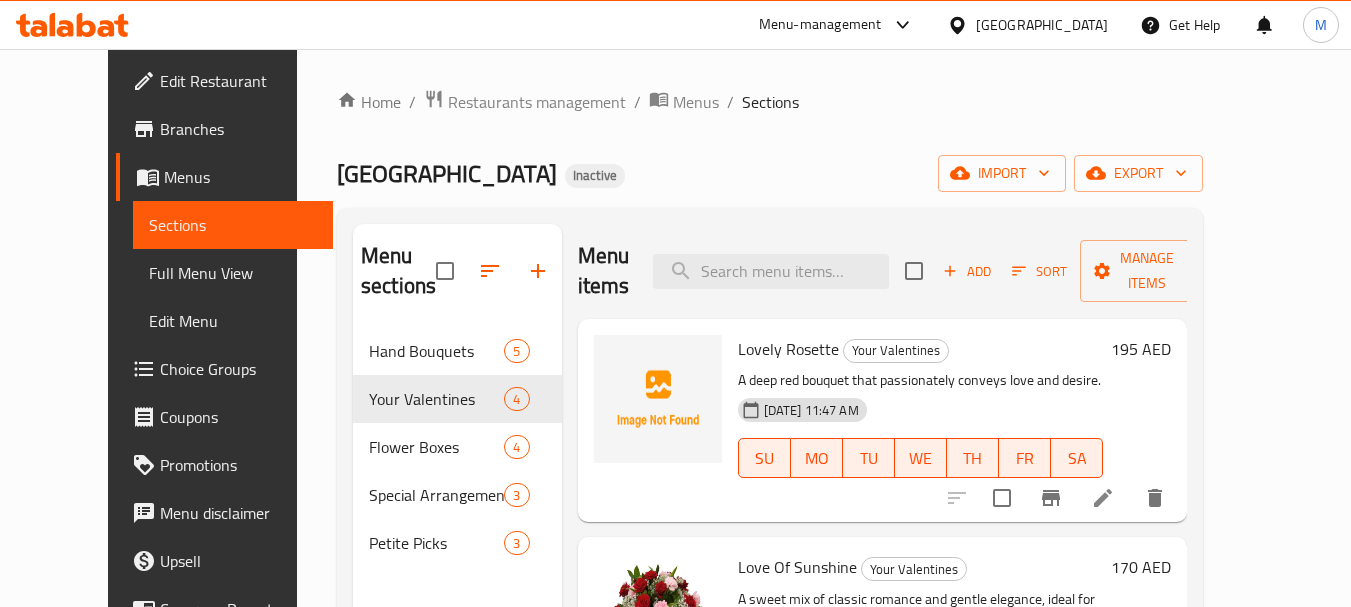 click on "Sunflower Lane Inactive import export" at bounding box center (770, 173) 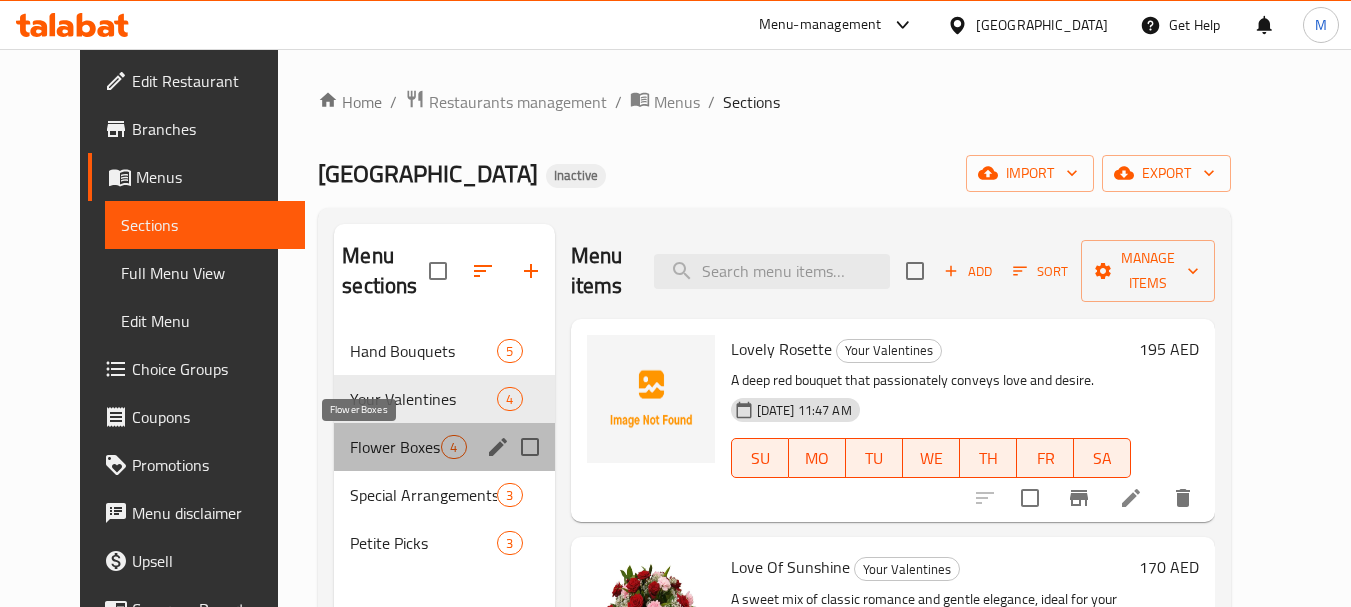 click on "Flower Boxes" at bounding box center [395, 447] 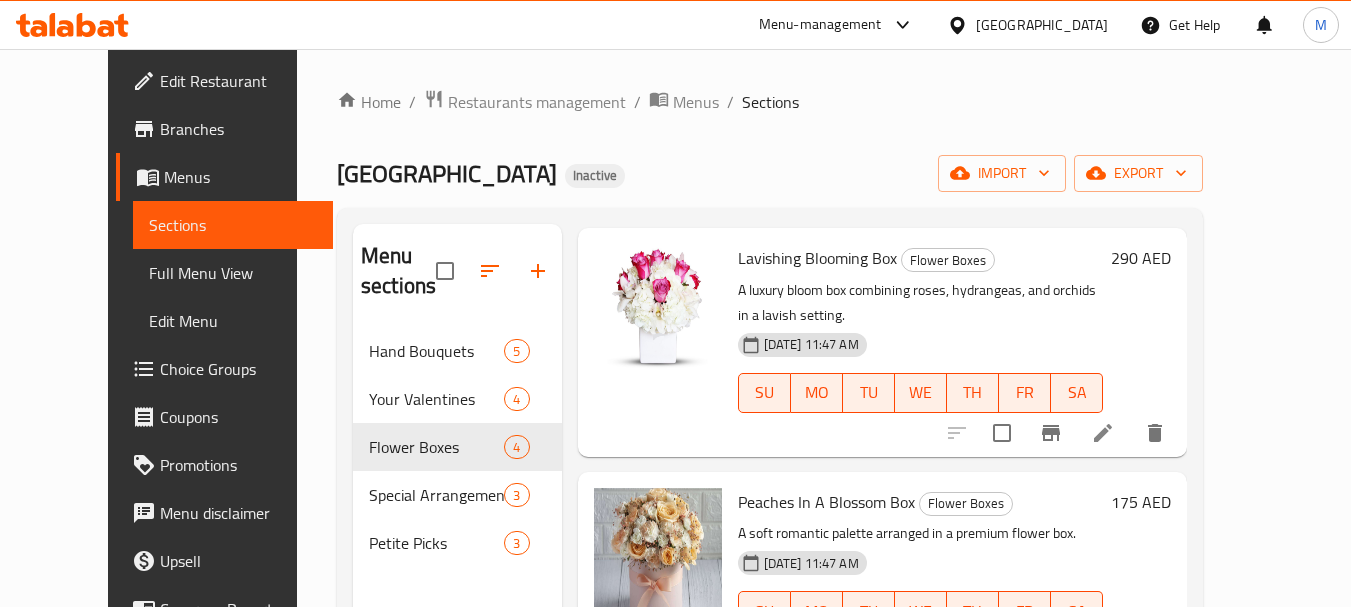 scroll, scrollTop: 347, scrollLeft: 0, axis: vertical 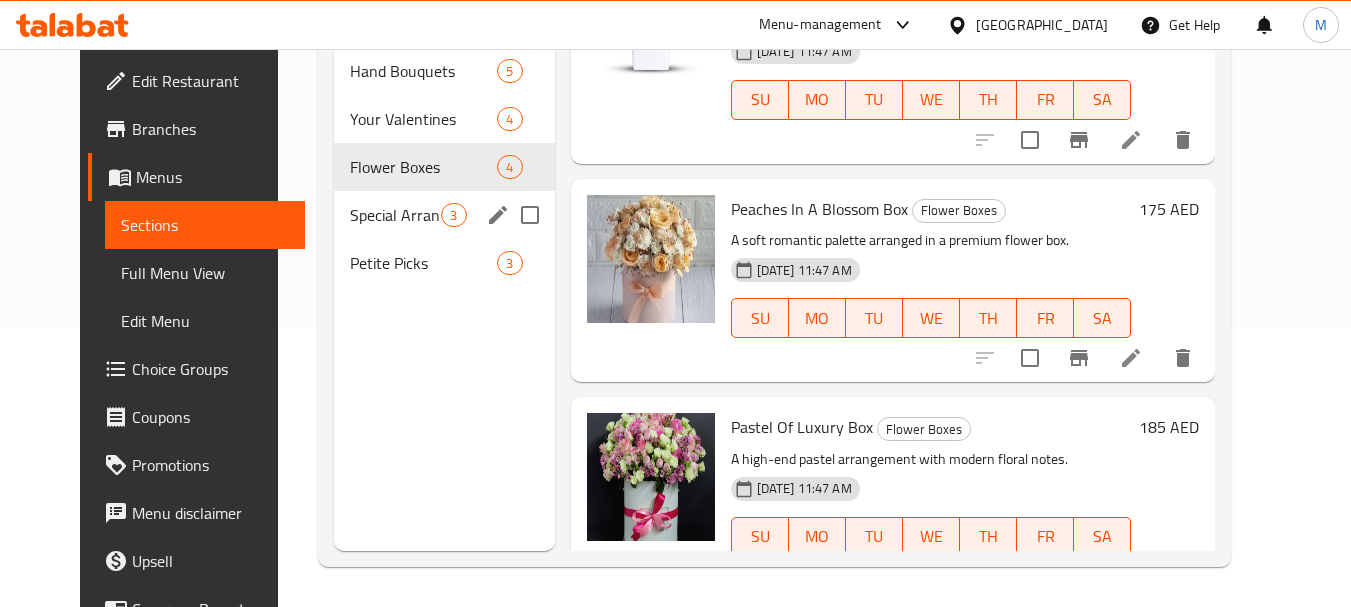 click on "Special Arrangements" at bounding box center (395, 215) 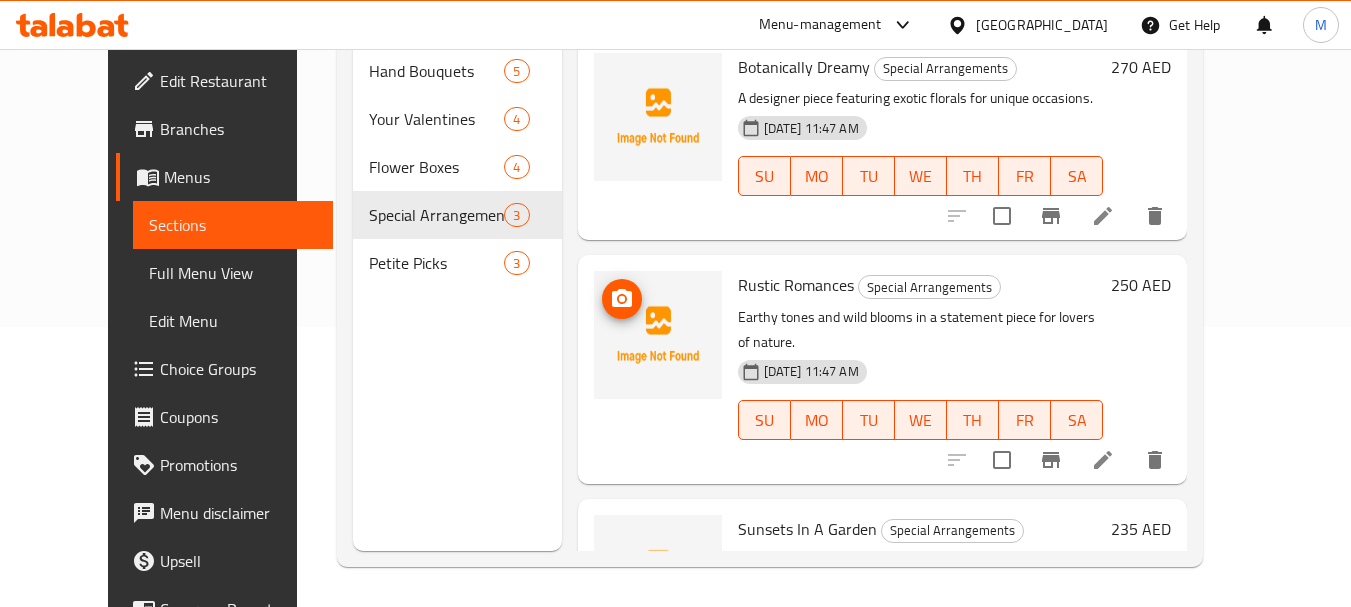scroll, scrollTop: 0, scrollLeft: 0, axis: both 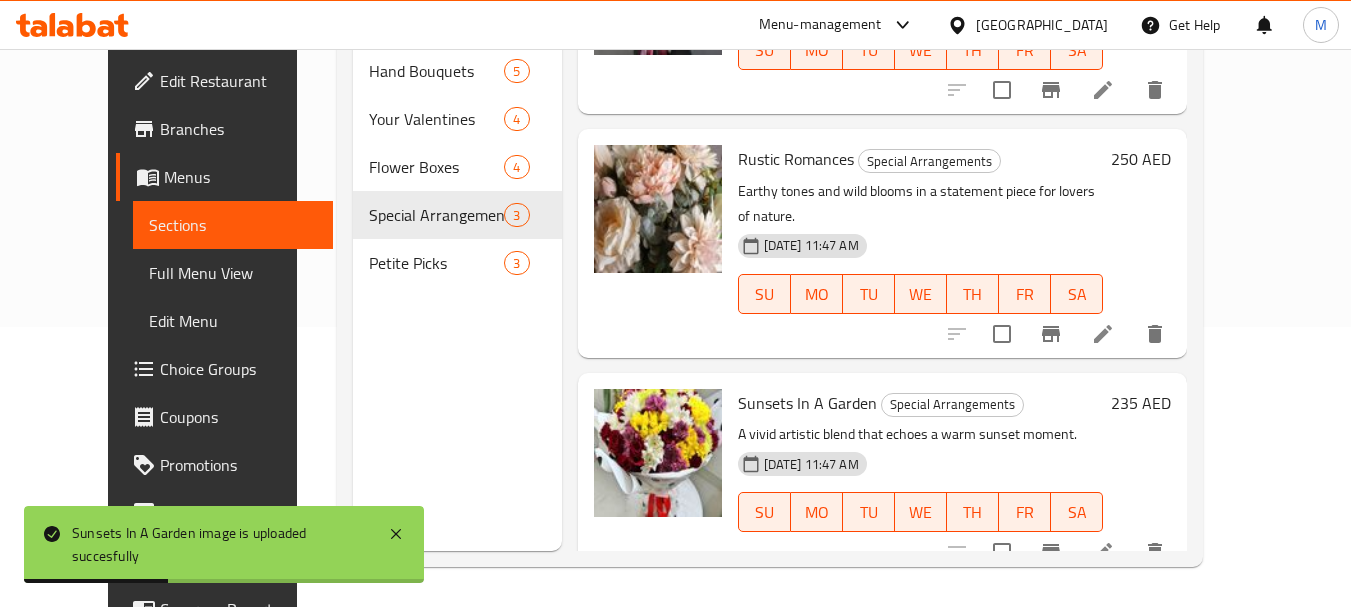 click at bounding box center [658, 243] 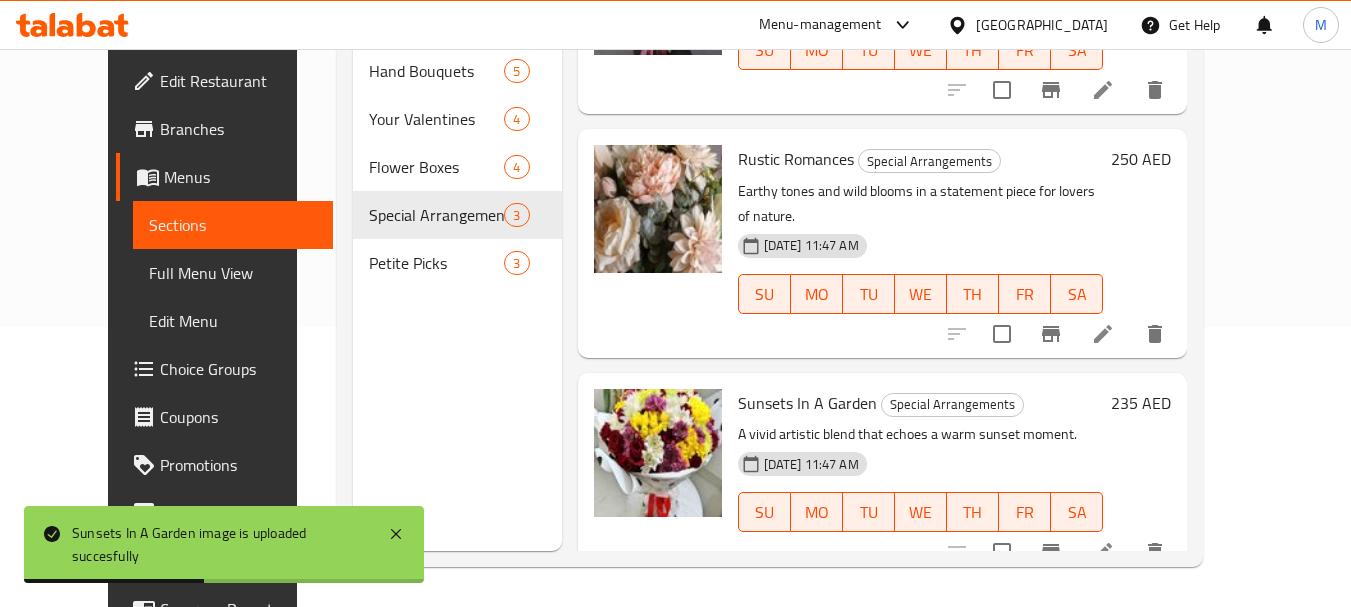 scroll, scrollTop: 0, scrollLeft: 0, axis: both 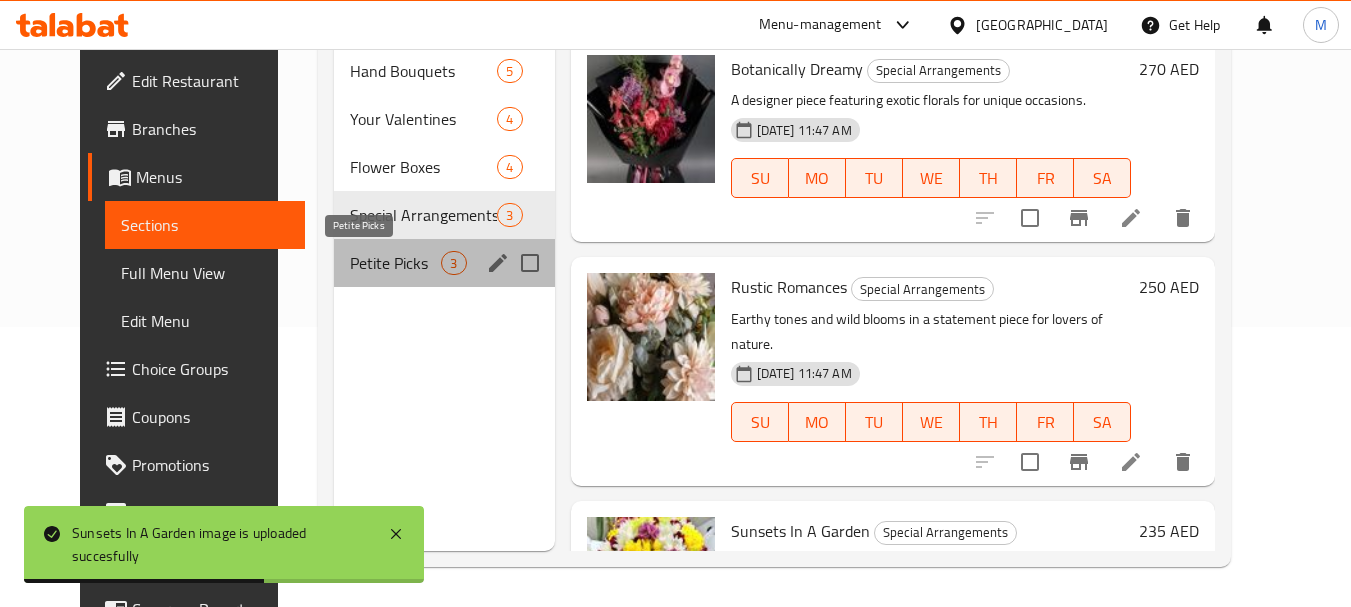 click on "Petite Picks" at bounding box center [395, 263] 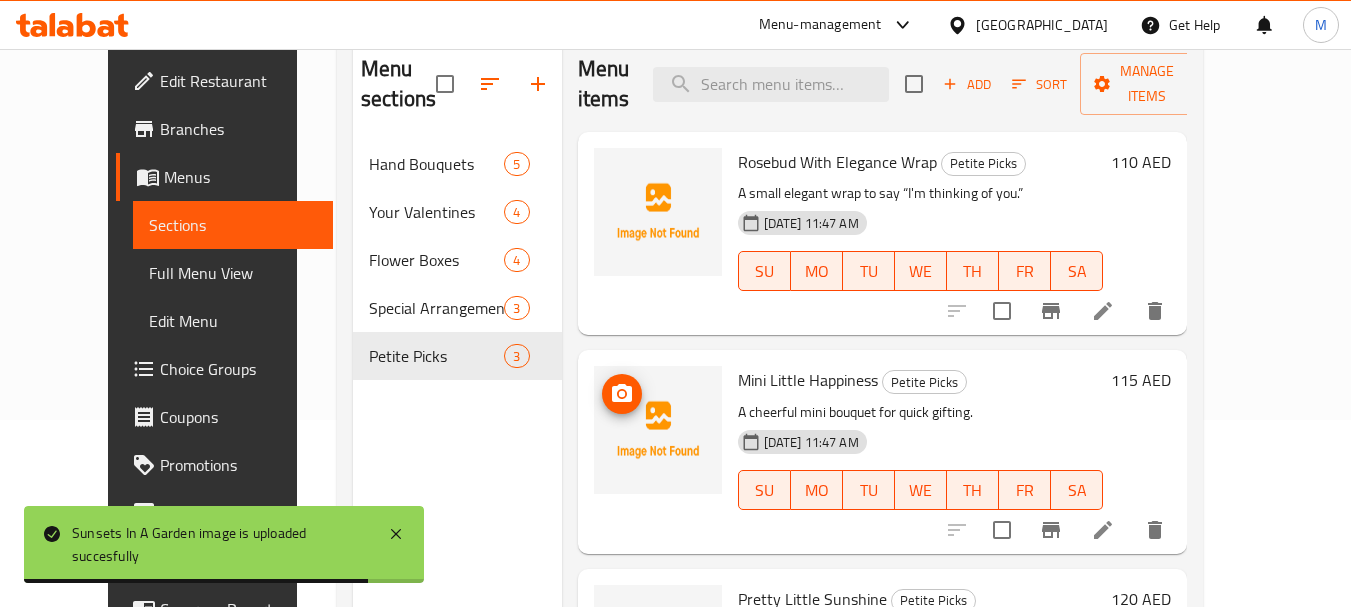 scroll, scrollTop: 280, scrollLeft: 0, axis: vertical 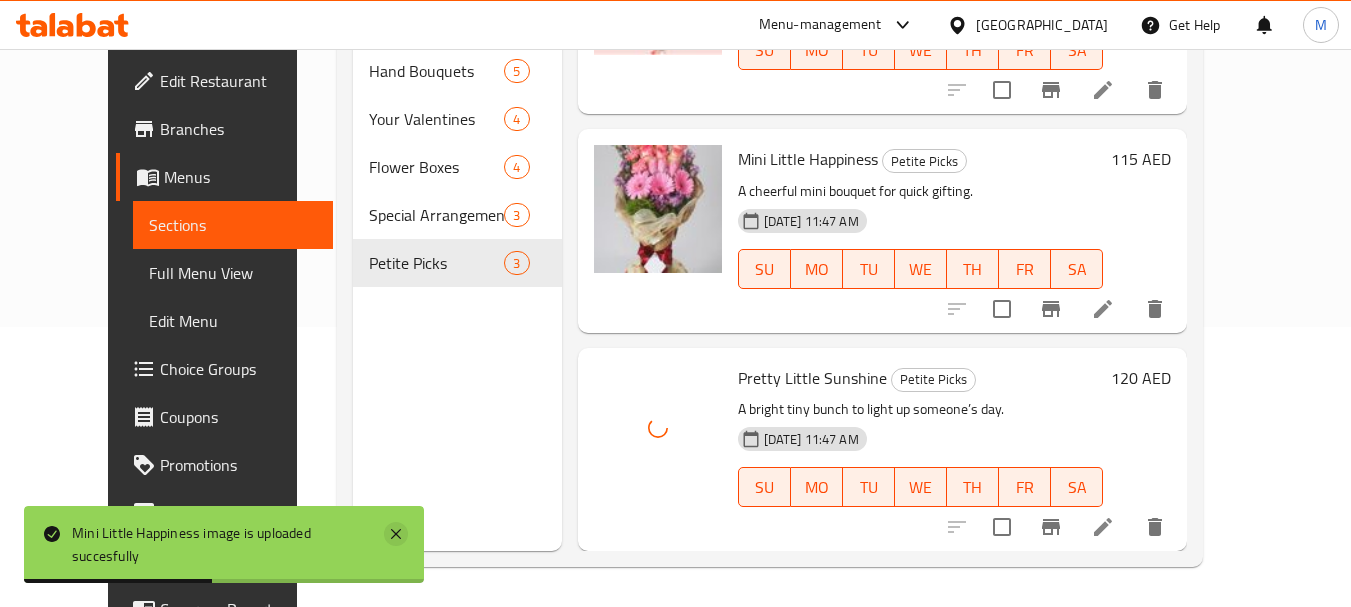 click 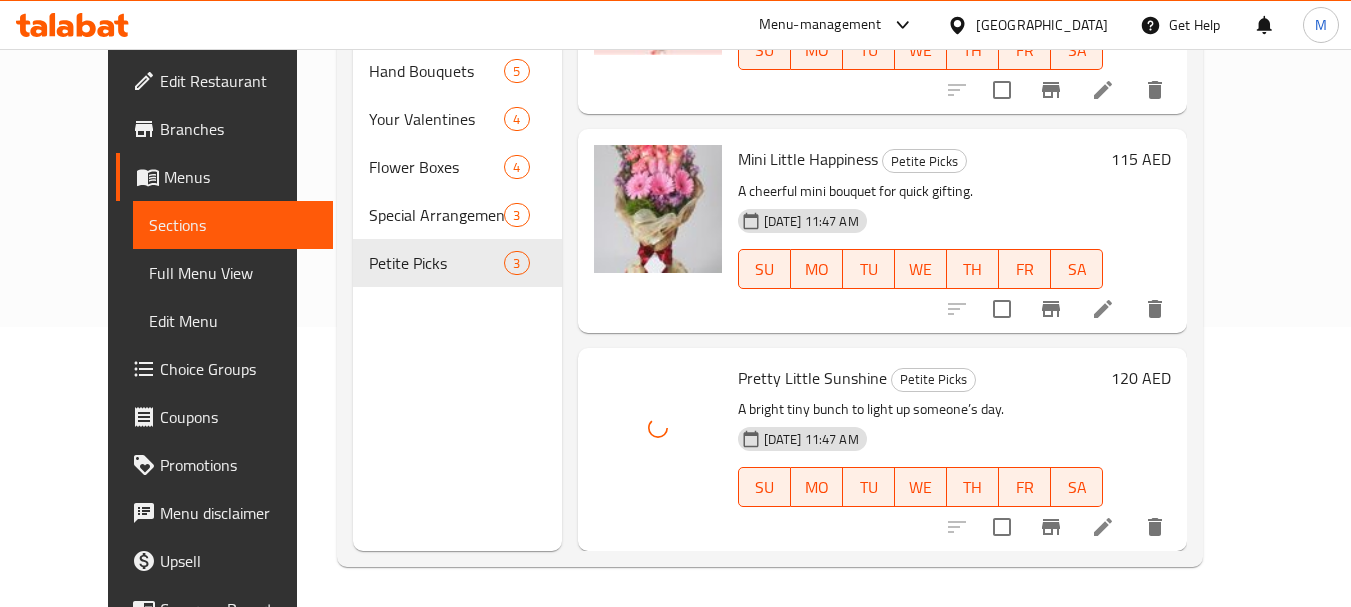 click on "Menu sections Hand Bouquets 5 Your Valentines 4 Flower Boxes 4 Special Arrangements 3 Petite Picks 3" at bounding box center (457, 247) 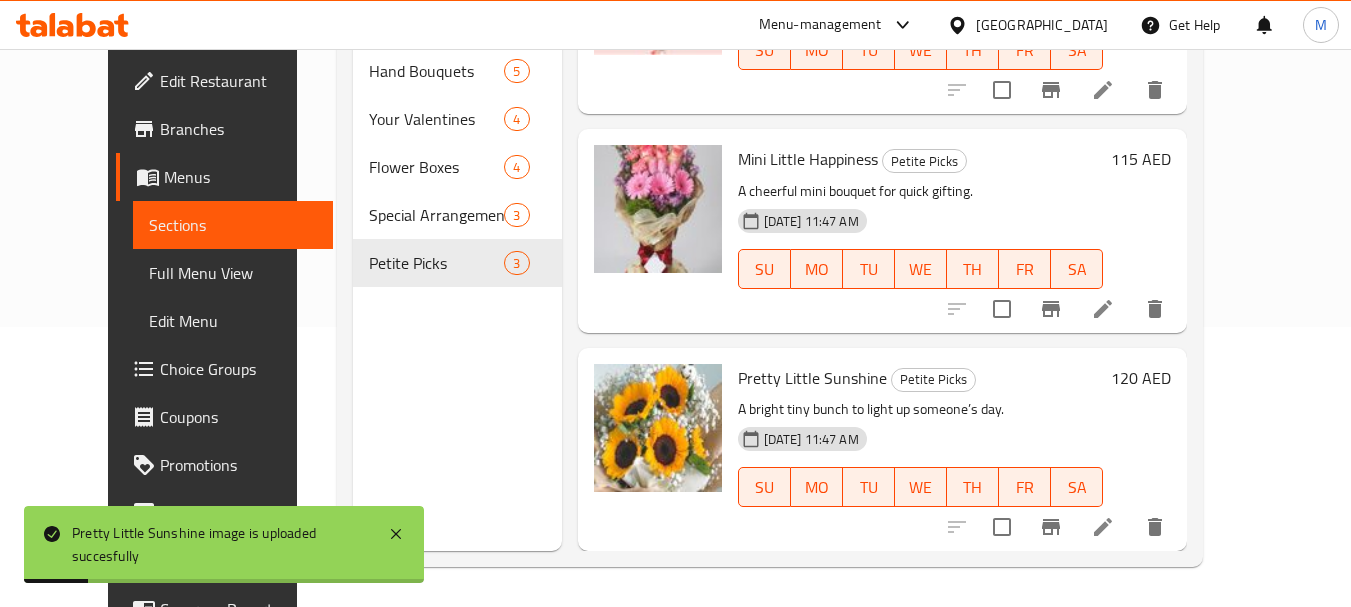 scroll, scrollTop: 12, scrollLeft: 0, axis: vertical 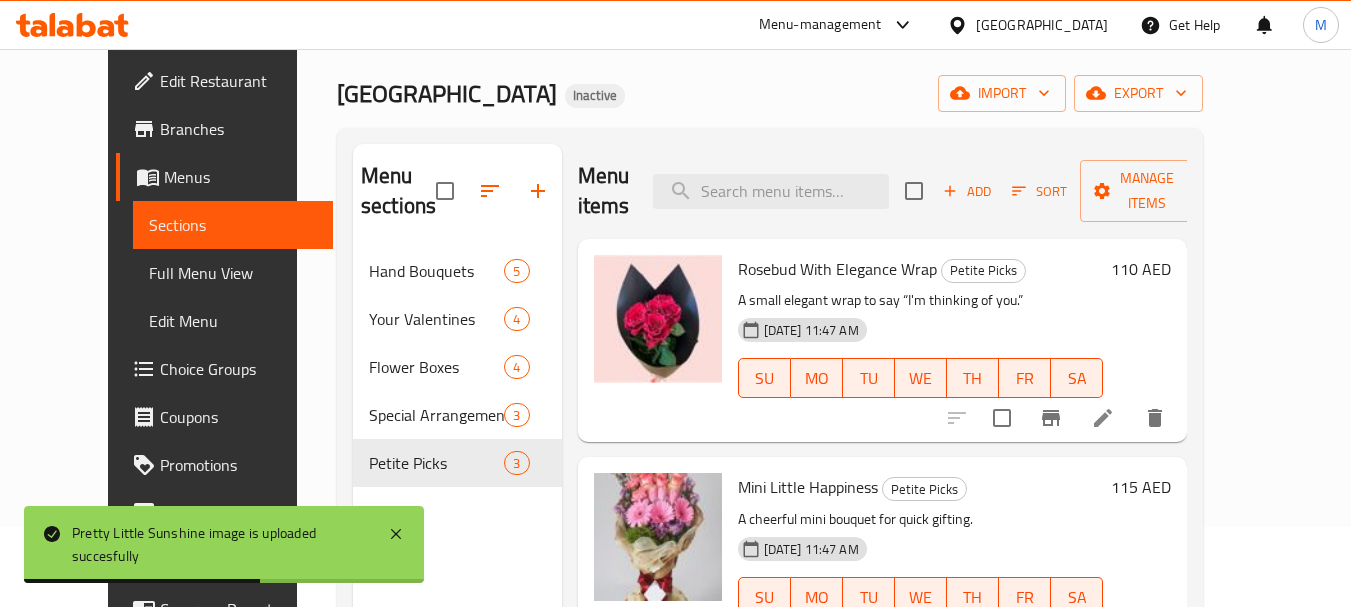 drag, startPoint x: 400, startPoint y: 535, endPoint x: 320, endPoint y: 475, distance: 100 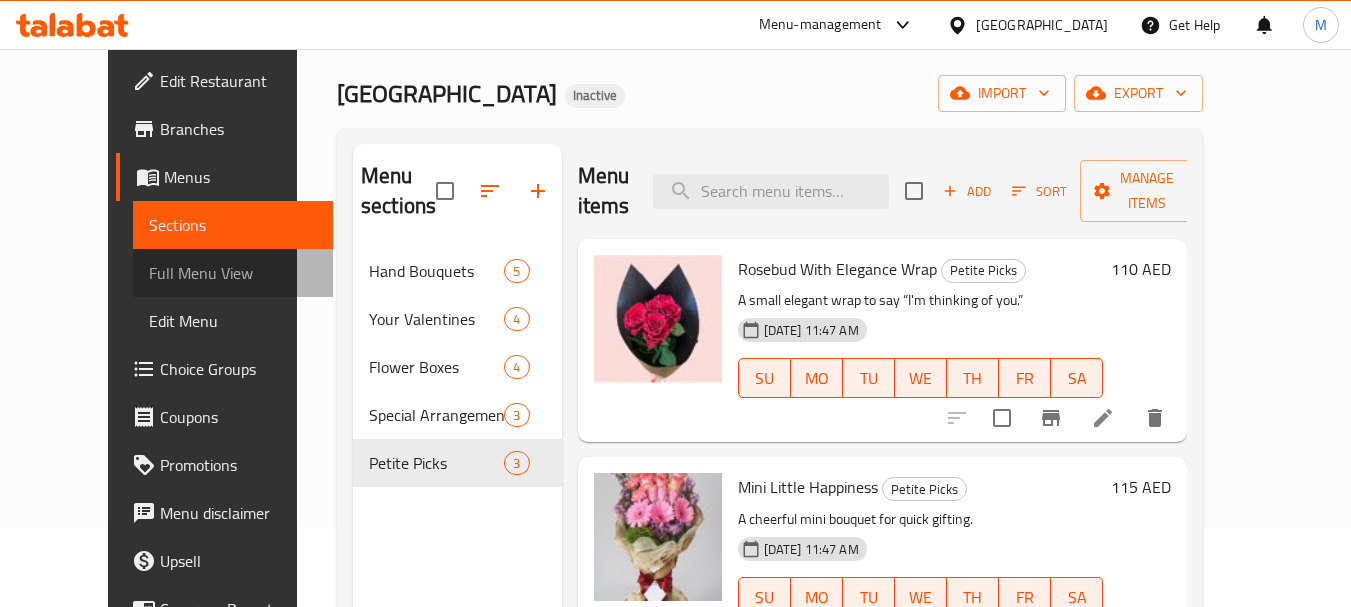 click on "Full Menu View" at bounding box center (233, 273) 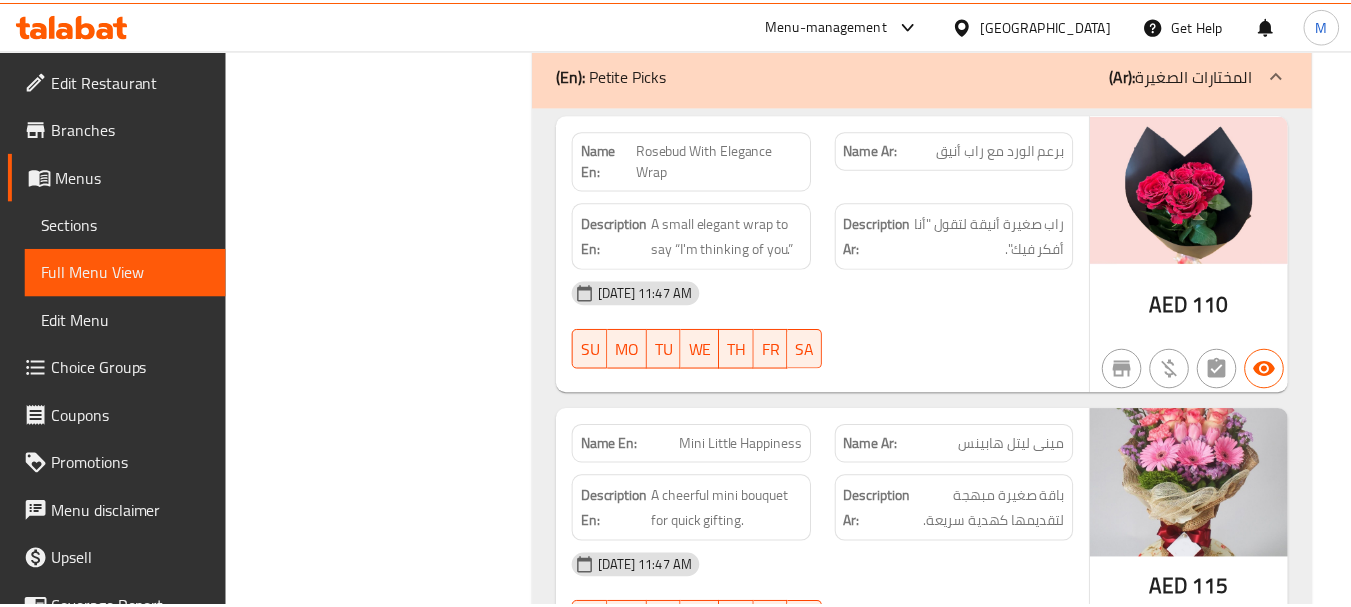 scroll, scrollTop: 6036, scrollLeft: 0, axis: vertical 